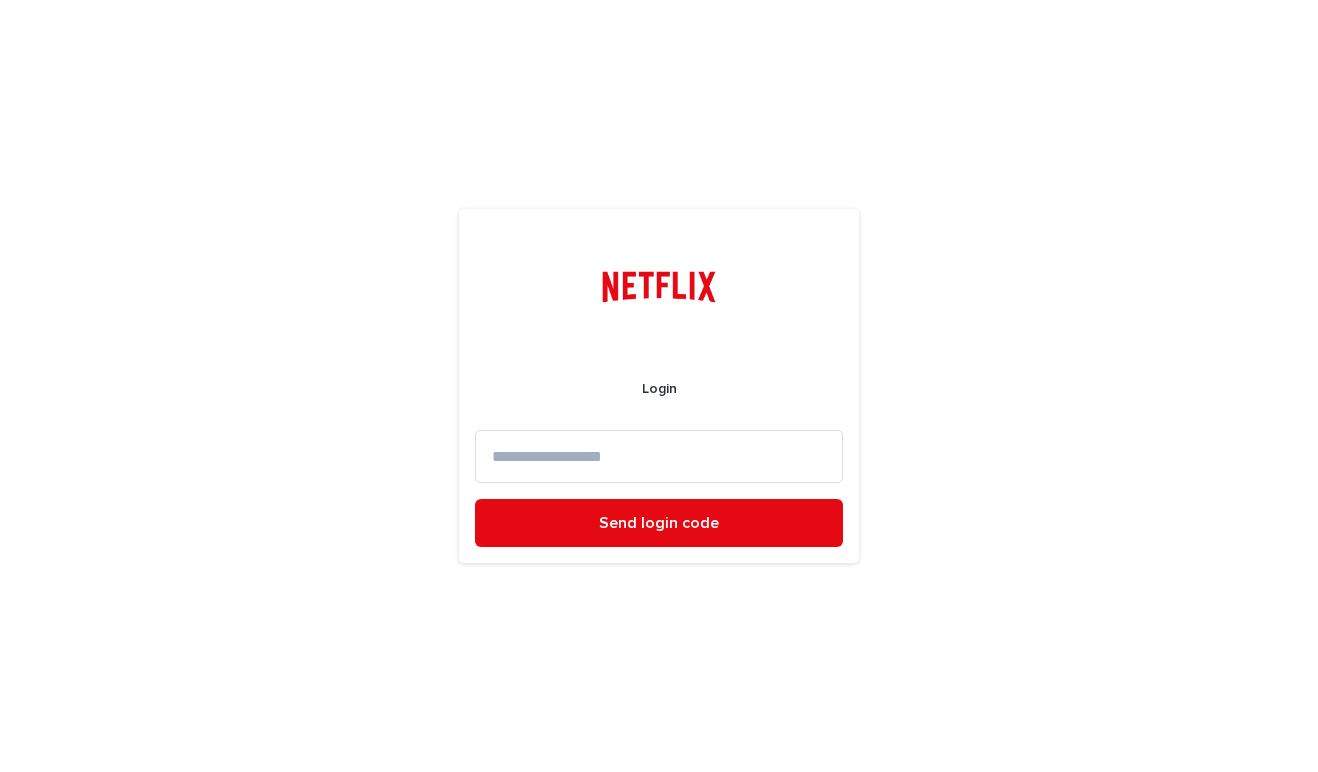 click at bounding box center [659, 456] 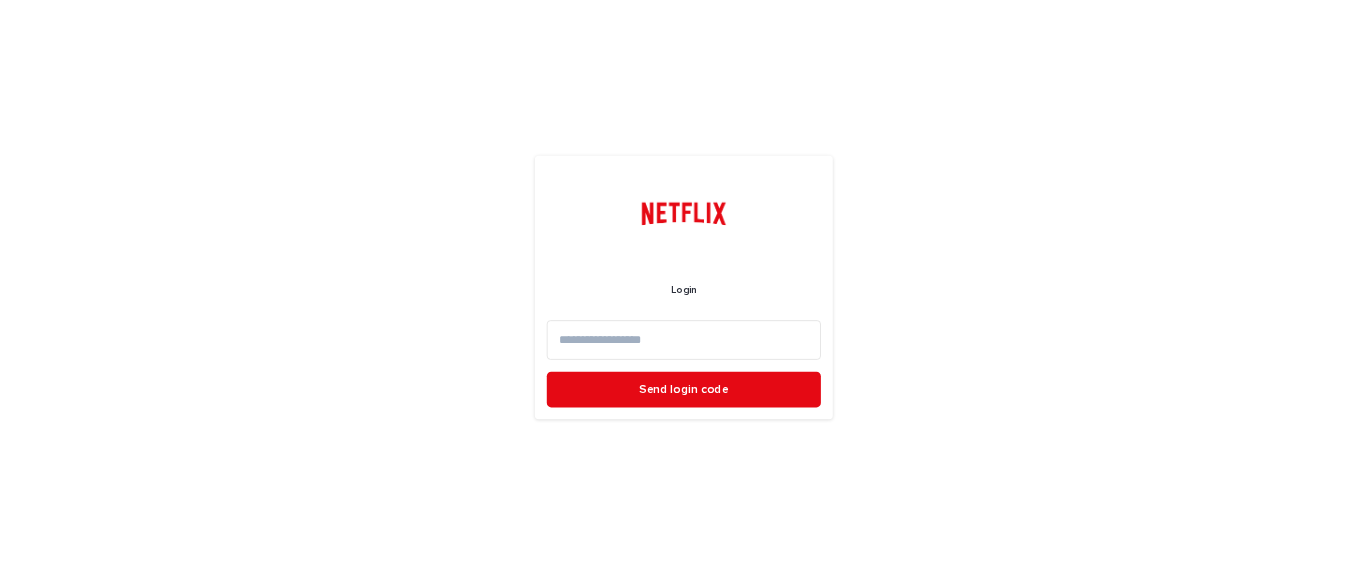 scroll, scrollTop: 0, scrollLeft: 0, axis: both 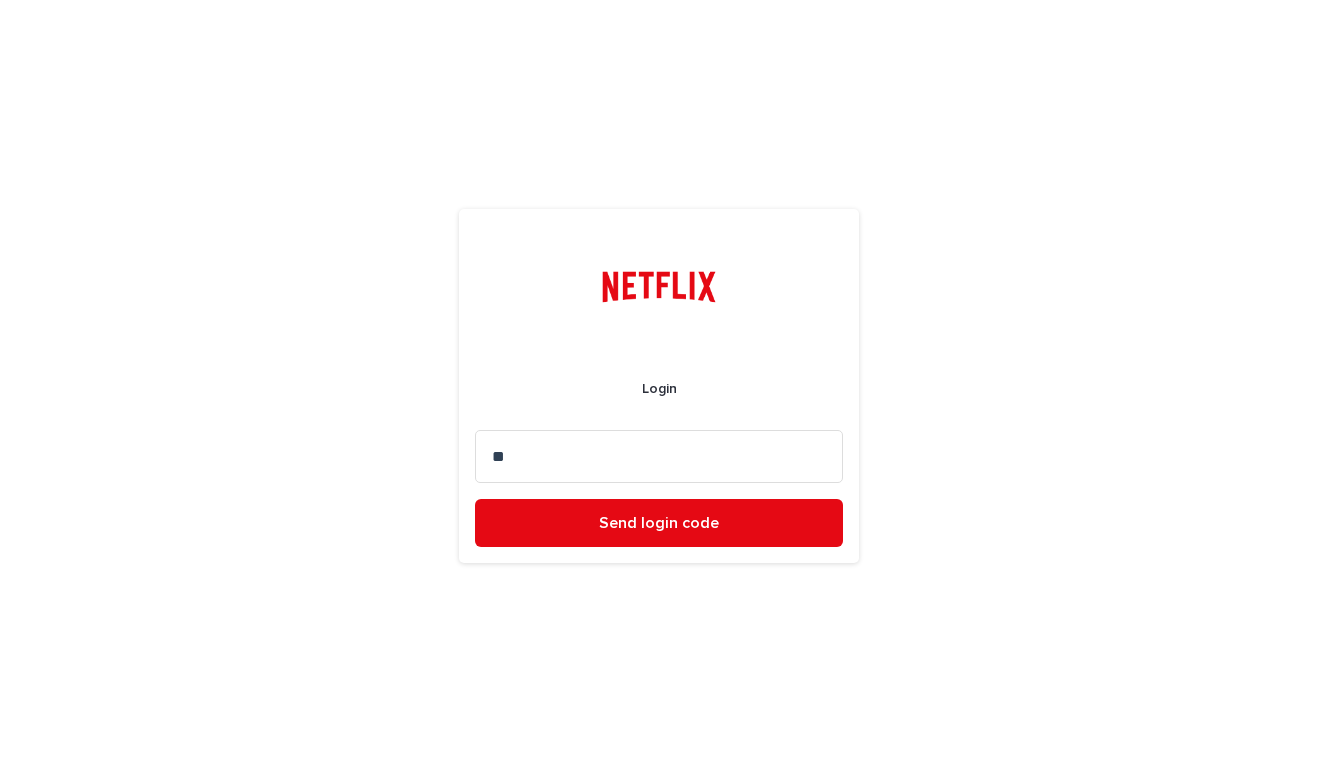 type on "*" 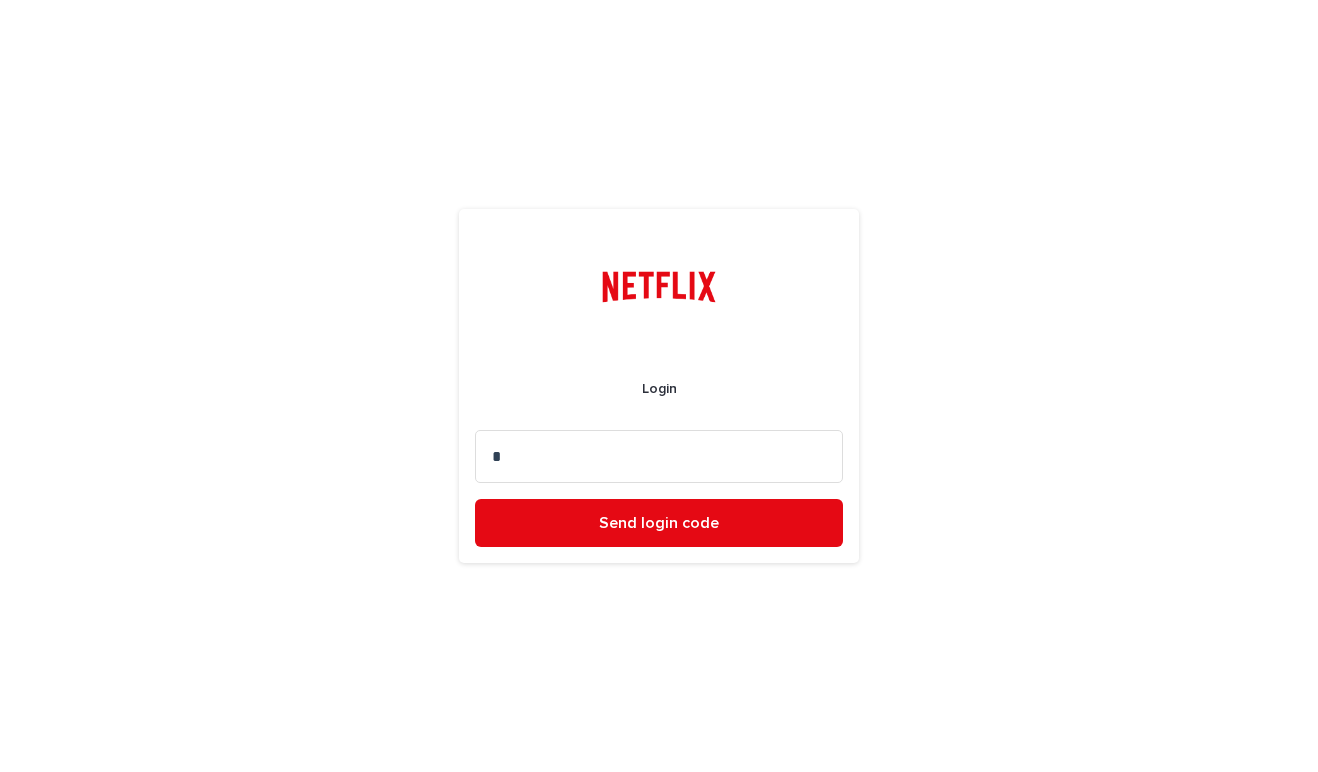 type on "*" 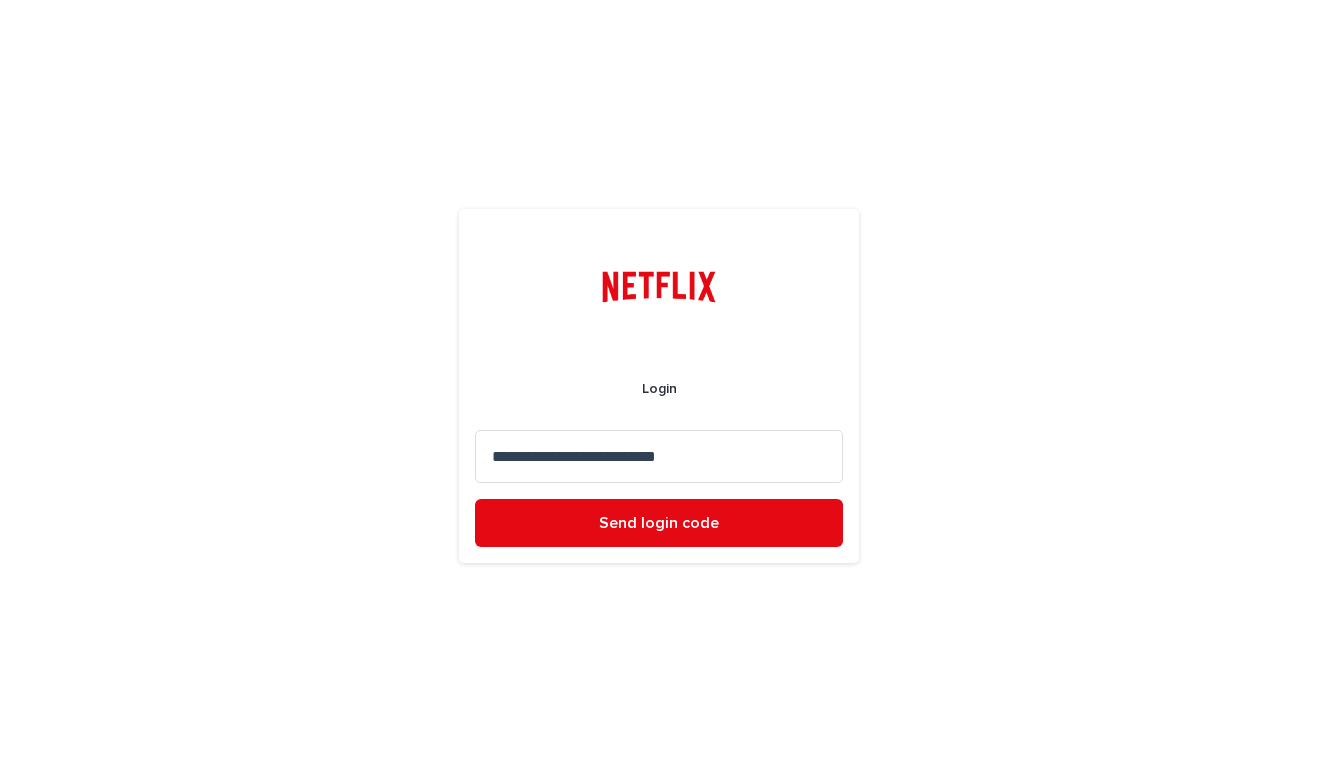 type on "**********" 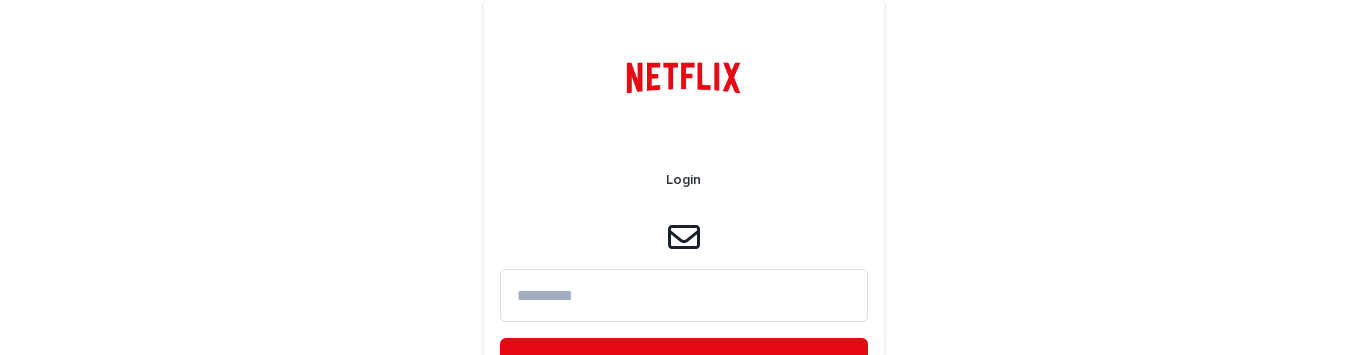 click at bounding box center (684, 295) 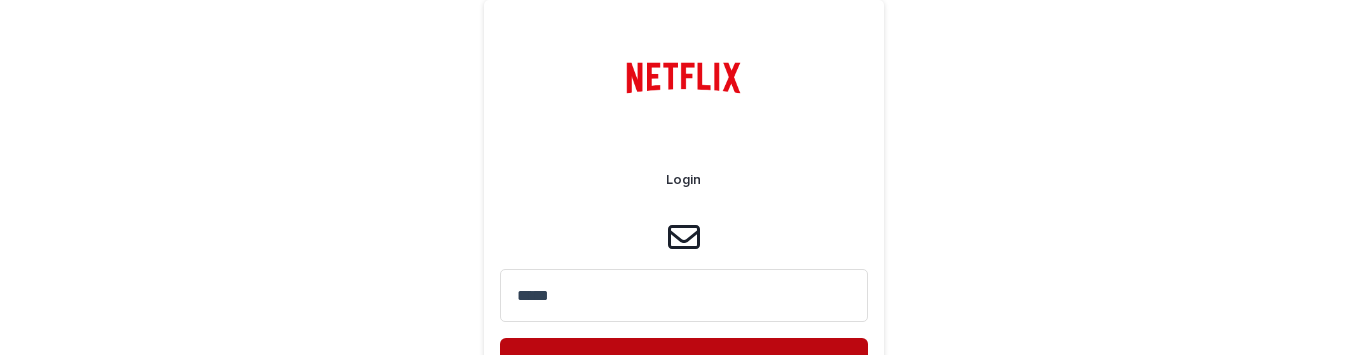 type on "*****" 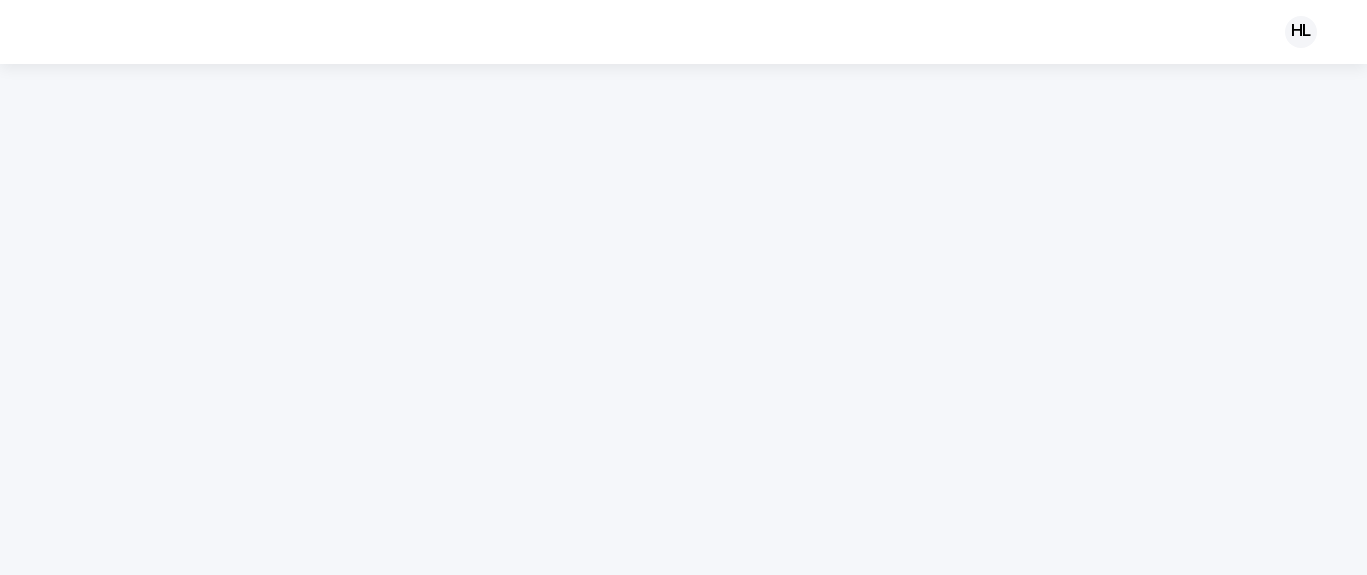 scroll, scrollTop: 0, scrollLeft: 0, axis: both 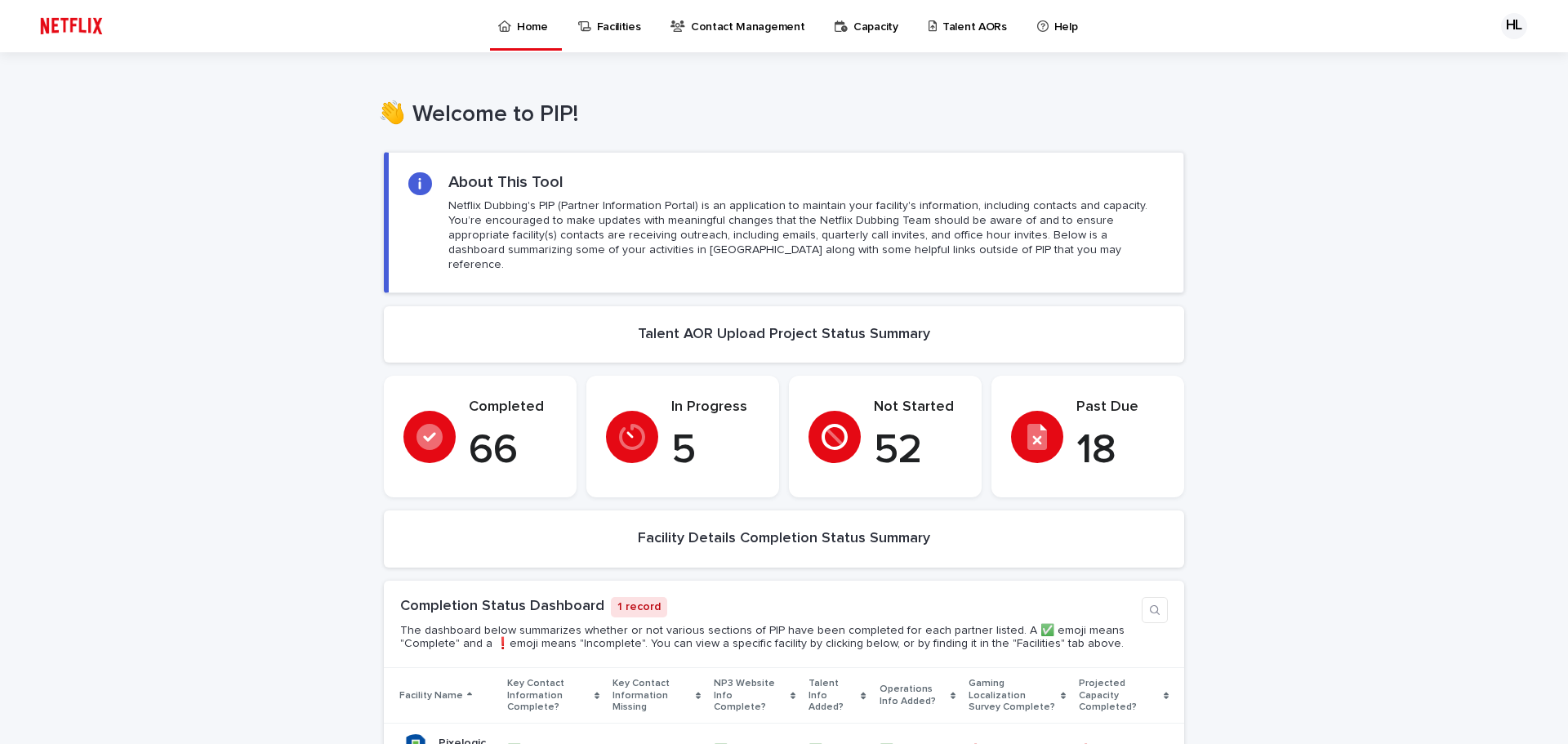 click on "Talent AORs" at bounding box center (974, 17) 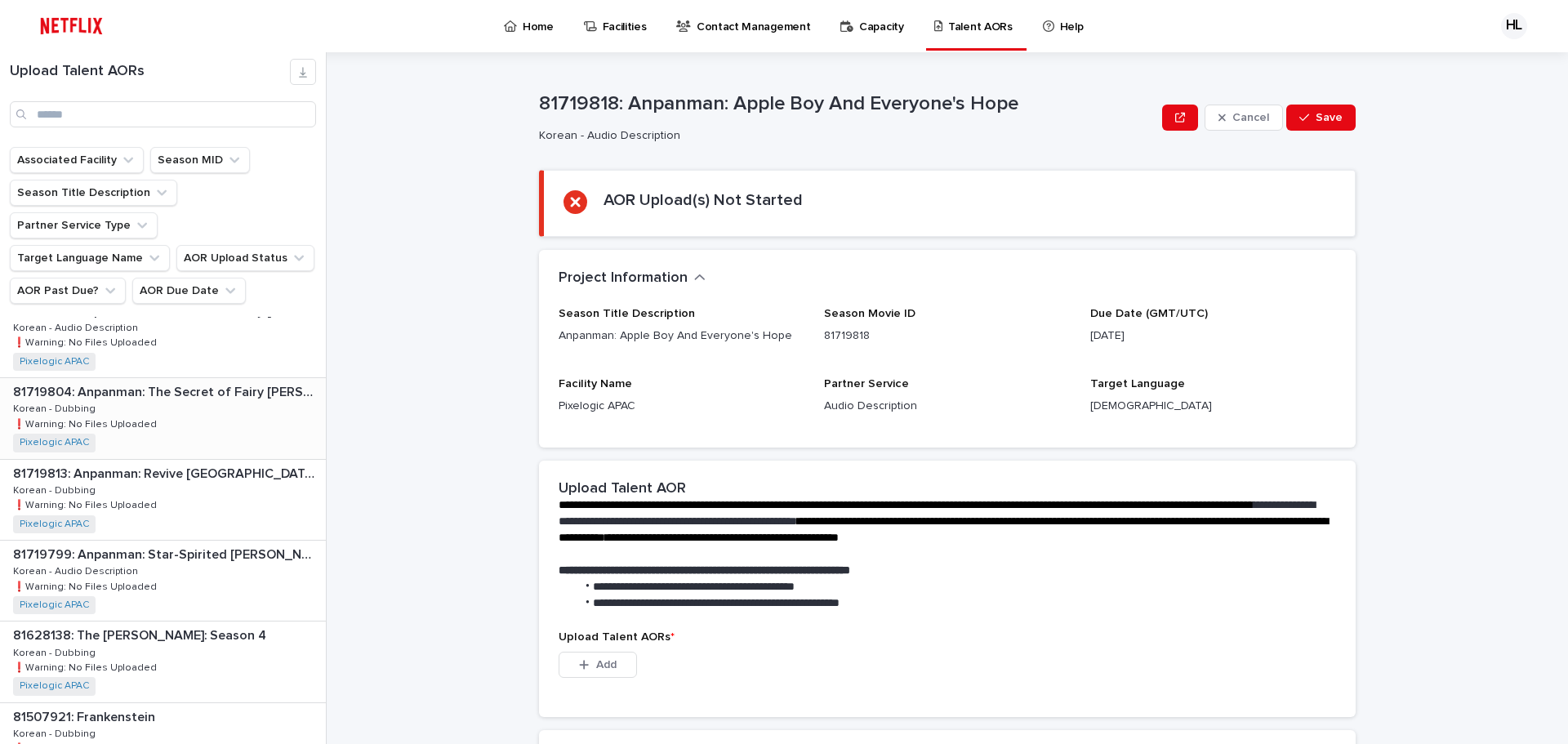 scroll, scrollTop: 2029, scrollLeft: 0, axis: vertical 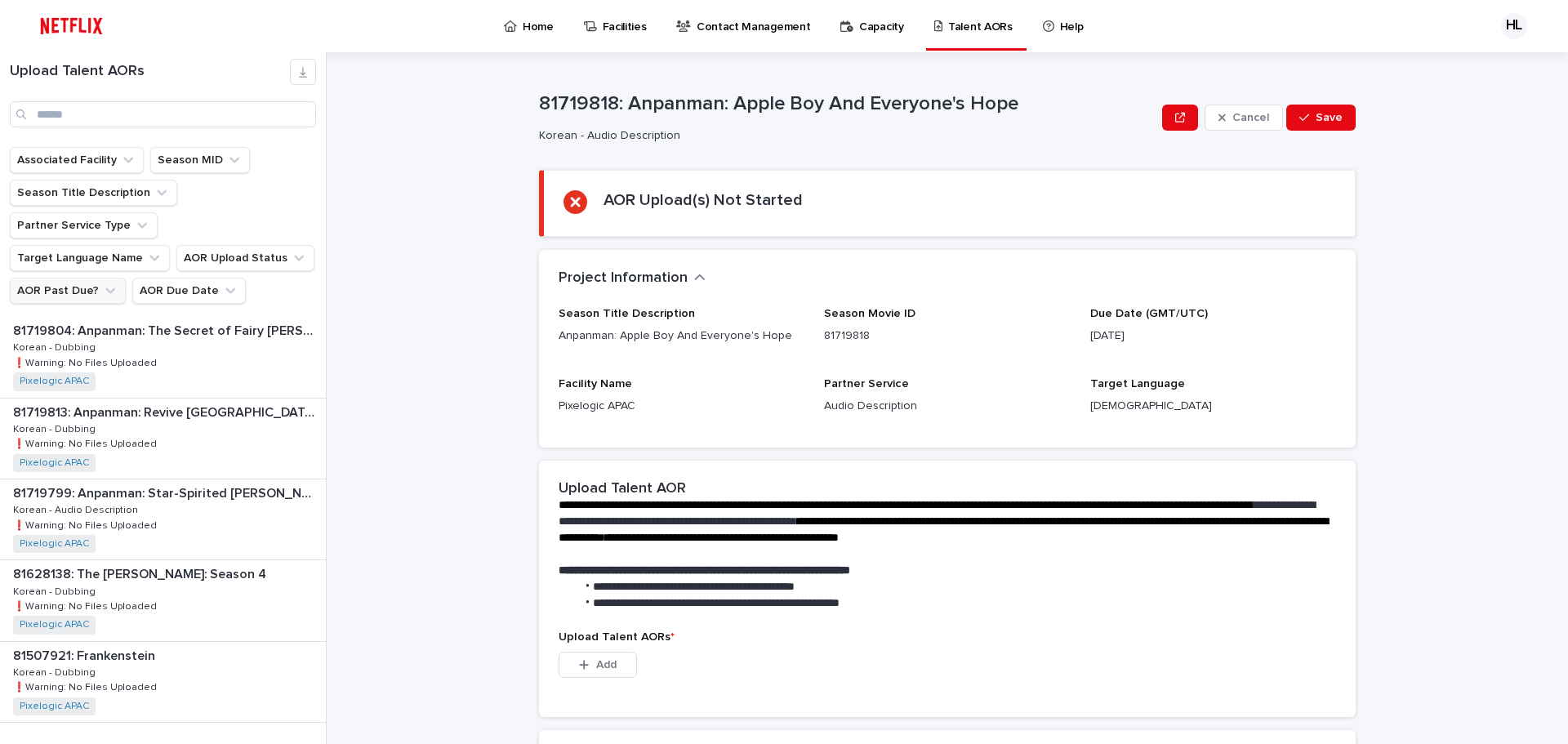 click 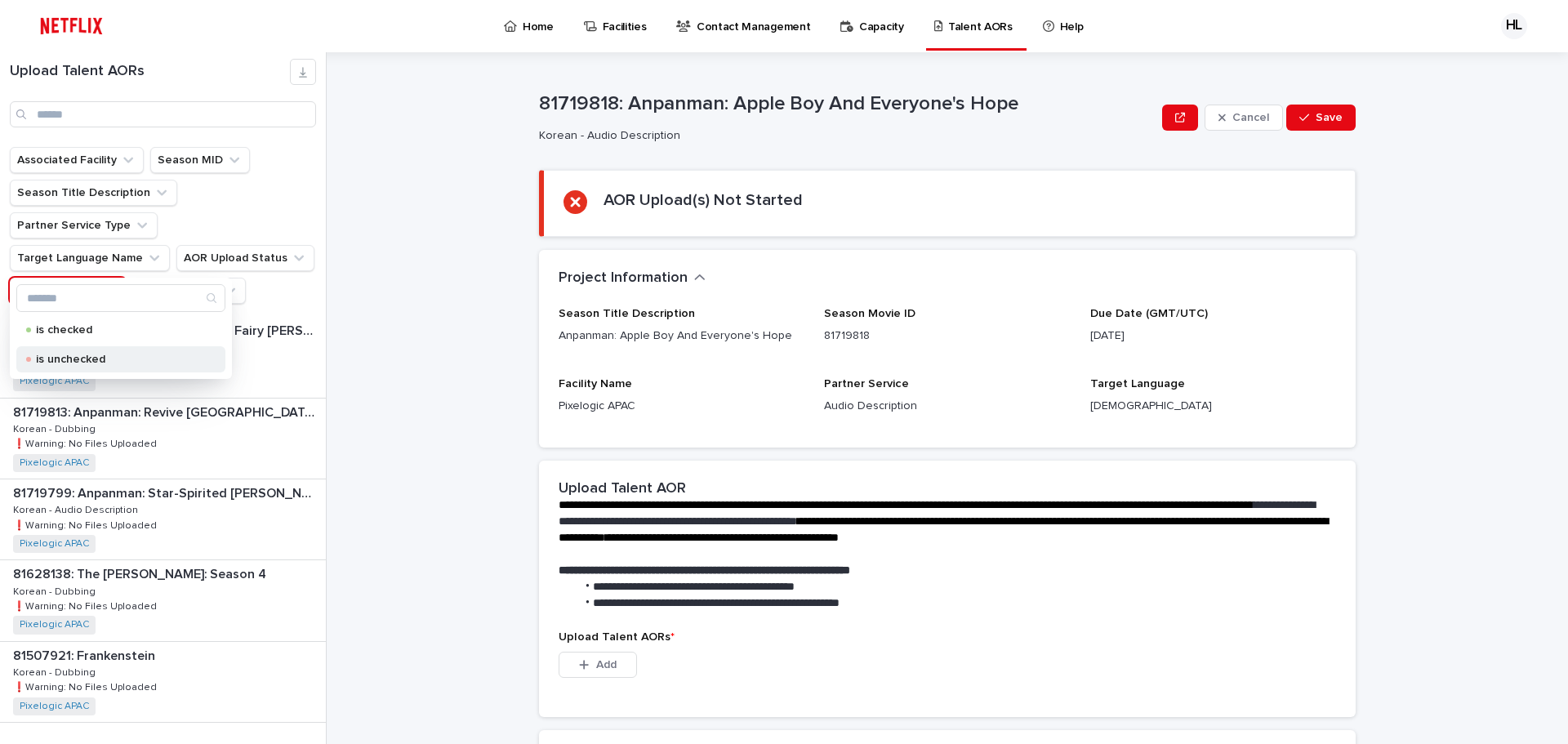 click on "is unchecked" at bounding box center (118, 359) 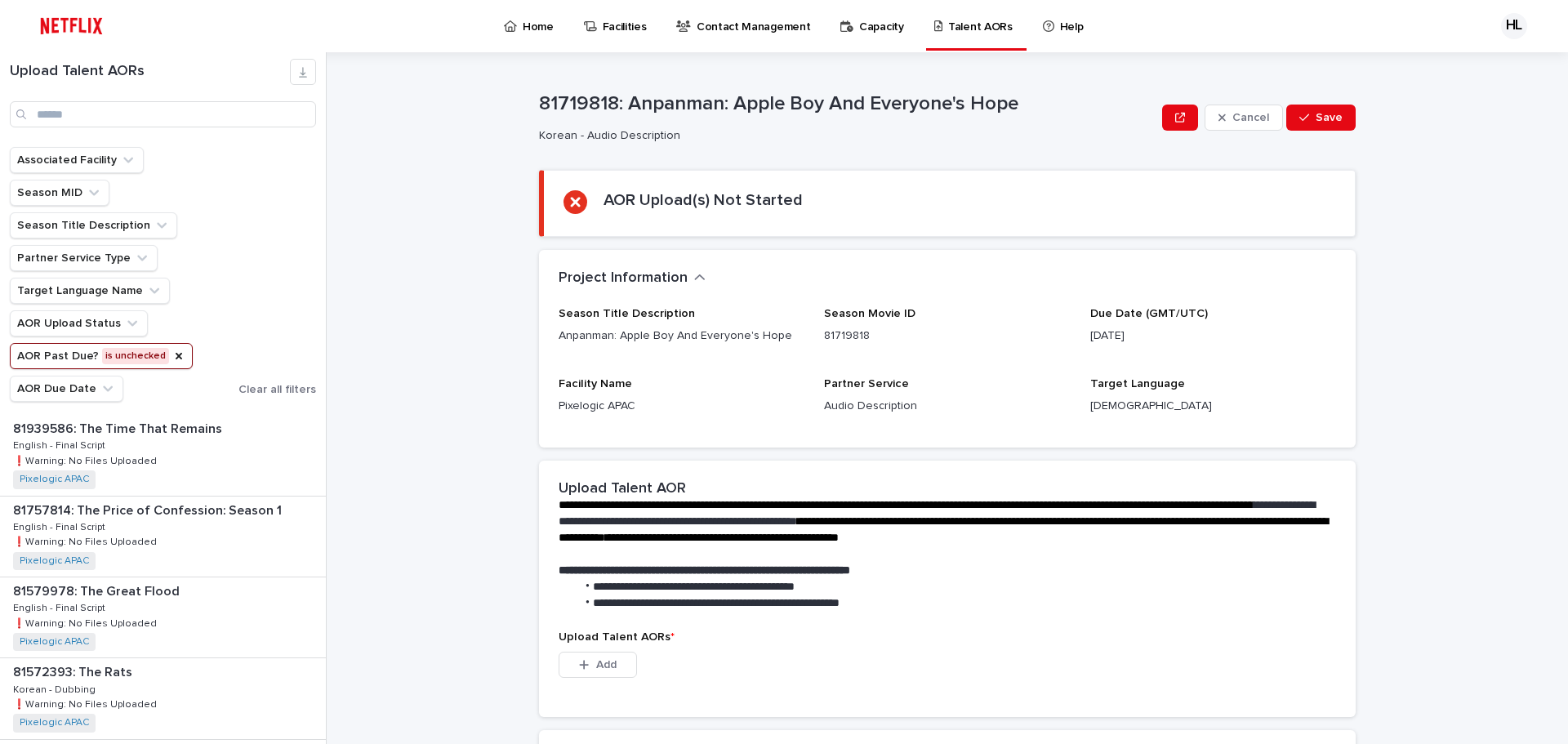 scroll, scrollTop: 1380, scrollLeft: 0, axis: vertical 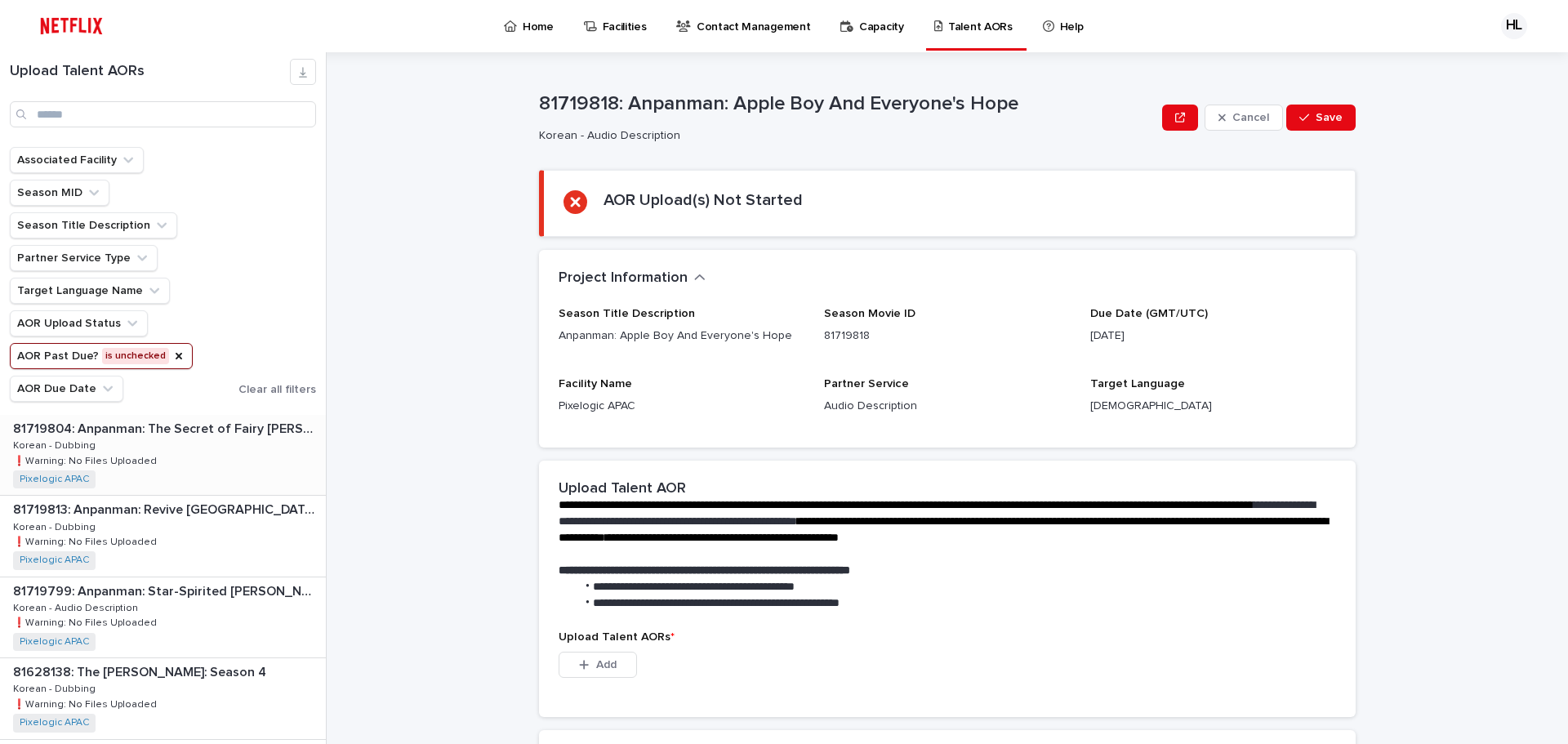 click on "81719804: Anpanman: The Secret of Fairy [PERSON_NAME] 81719804: Anpanman: The Secret of Fairy Rin-Rin   Korean - Dubbing Korean - Dubbing   ❗️Warning: No Files Uploaded ❗️Warning: No Files Uploaded   Pixelogic APAC   + 0" at bounding box center [163, 455] 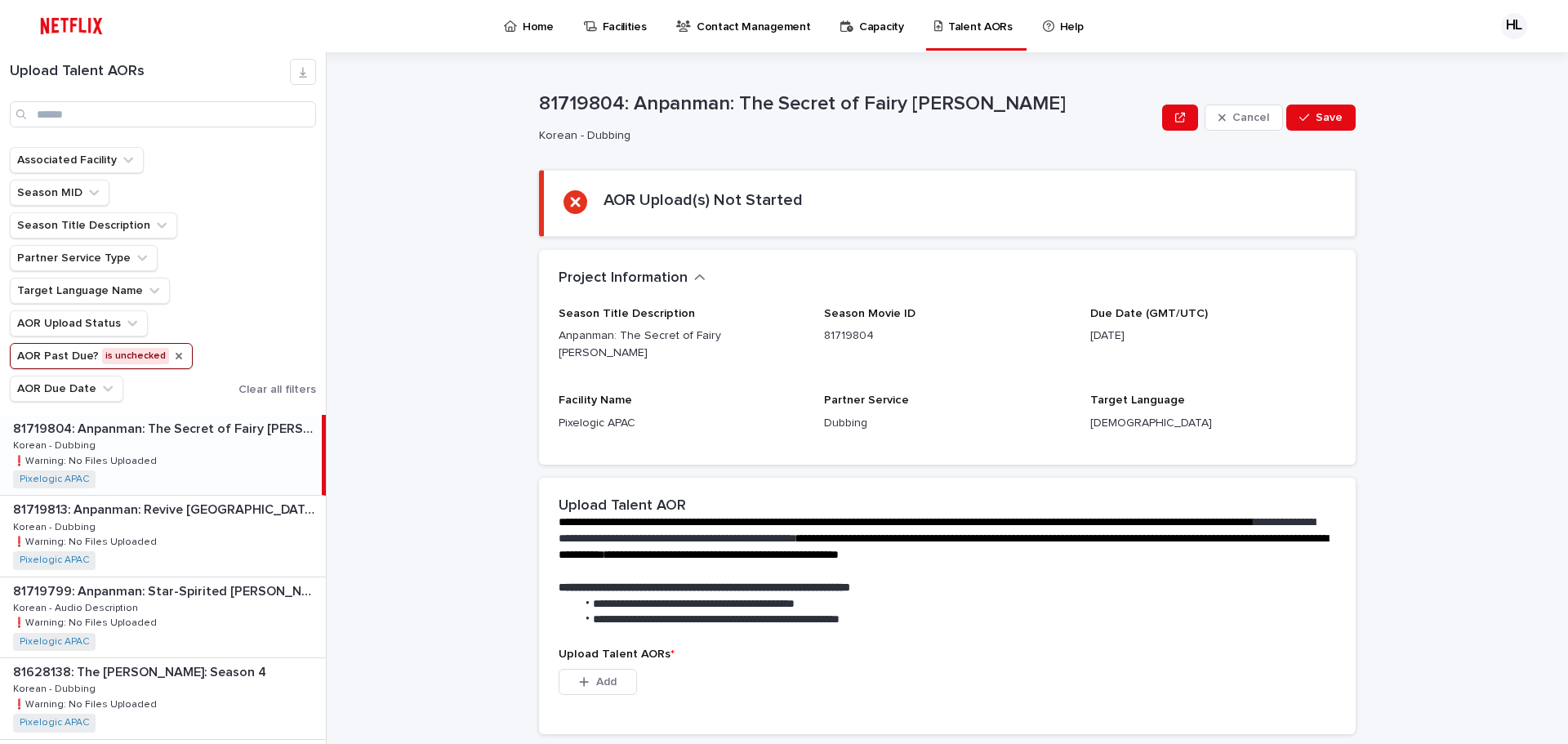 click 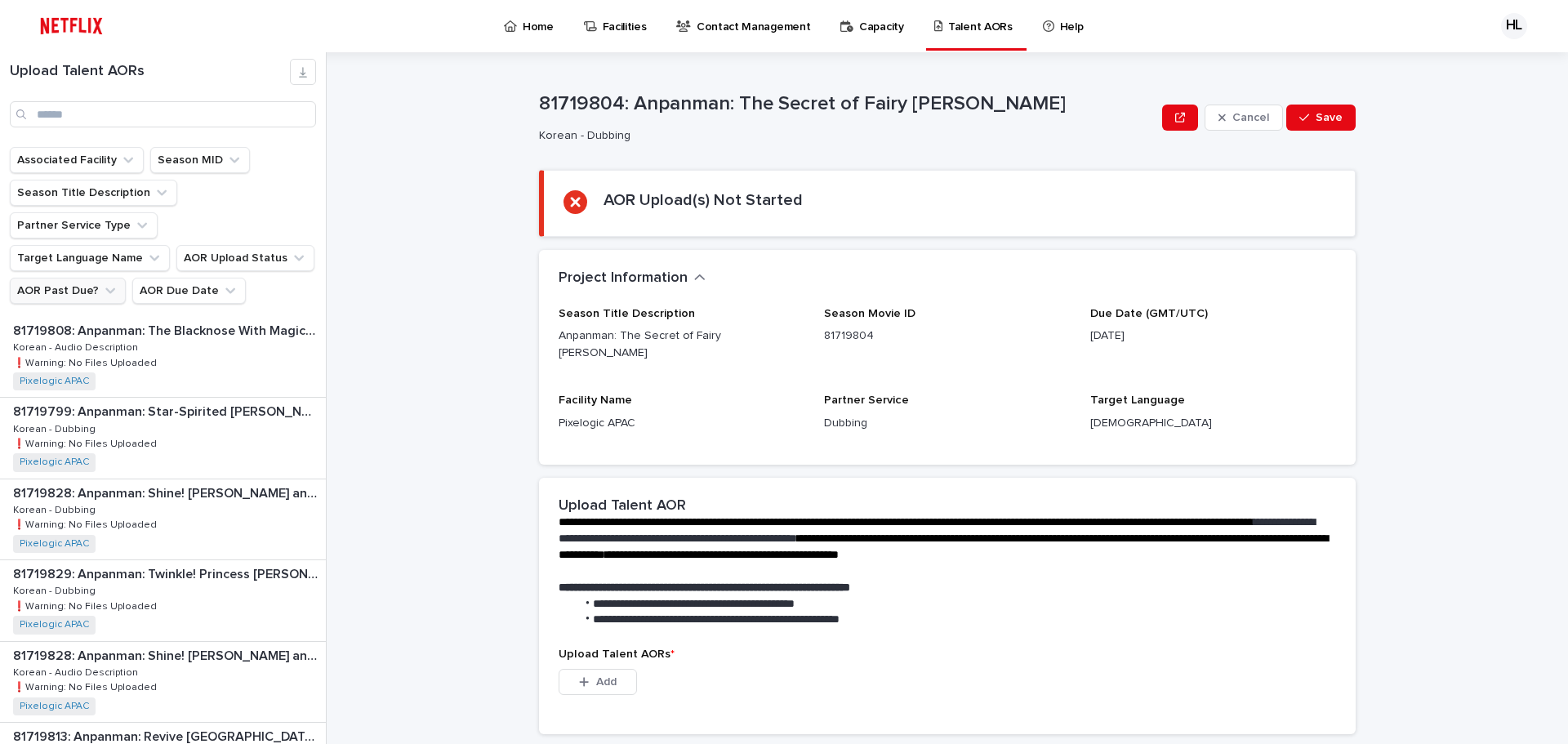 scroll, scrollTop: 2029, scrollLeft: 0, axis: vertical 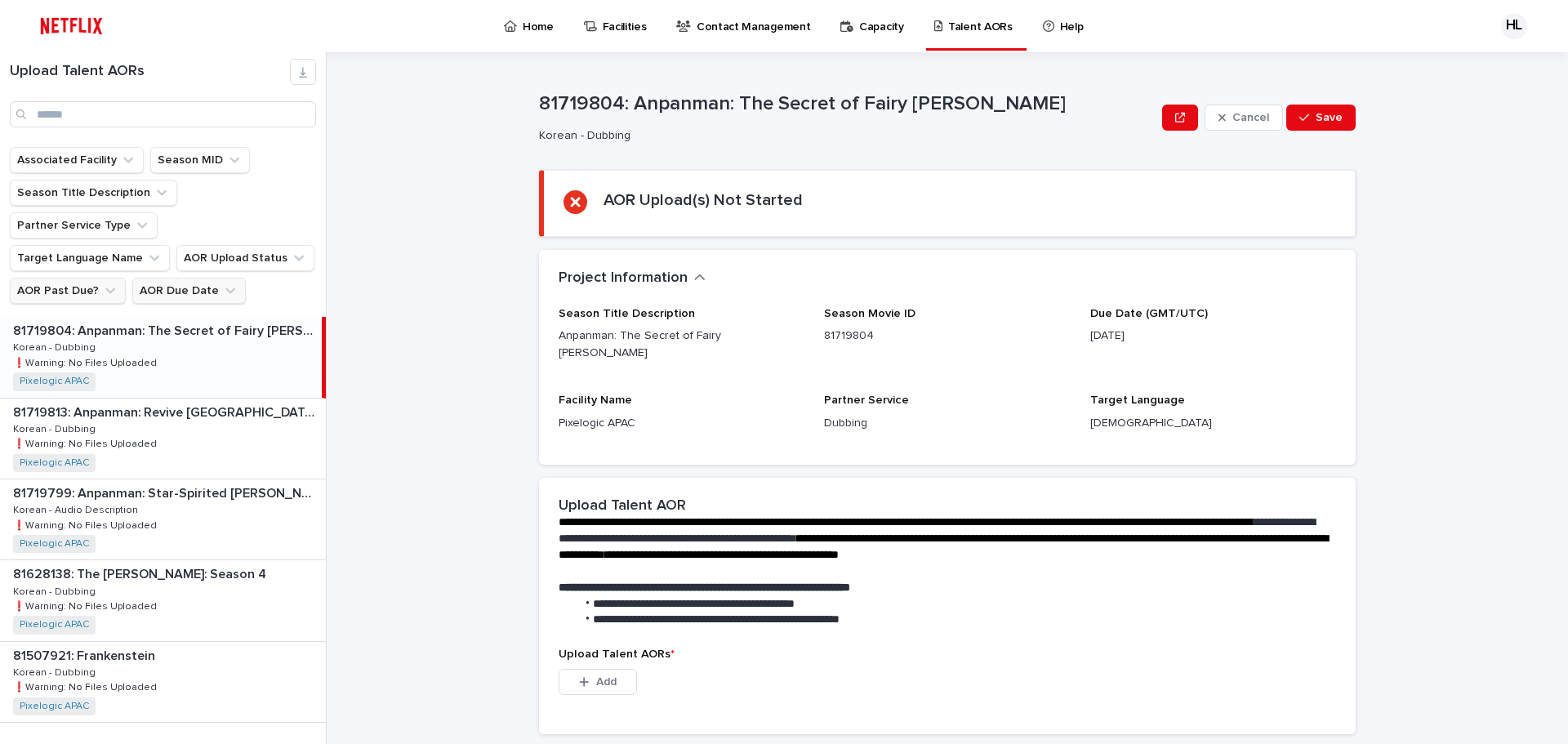 click on "AOR Due Date" at bounding box center (189, 291) 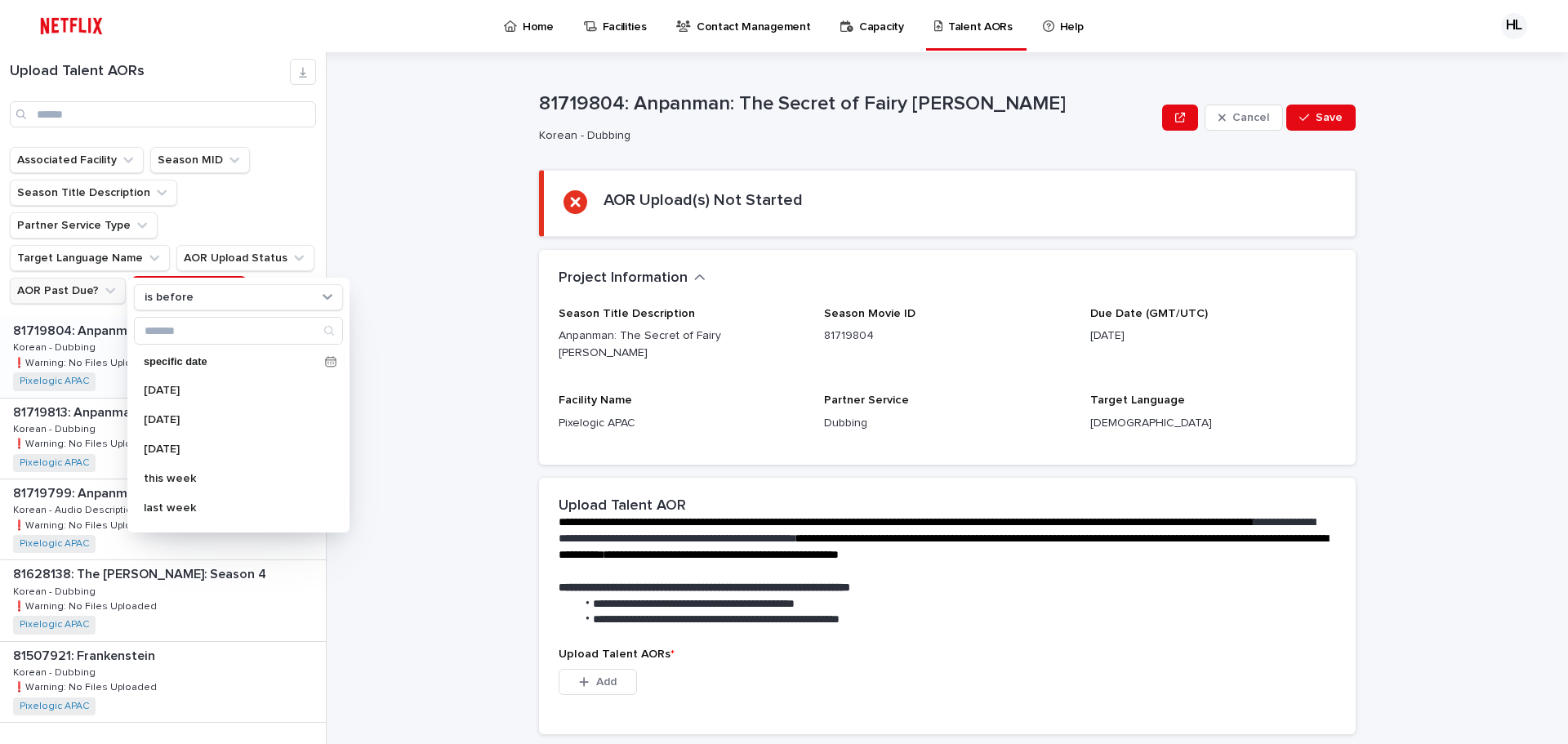 click 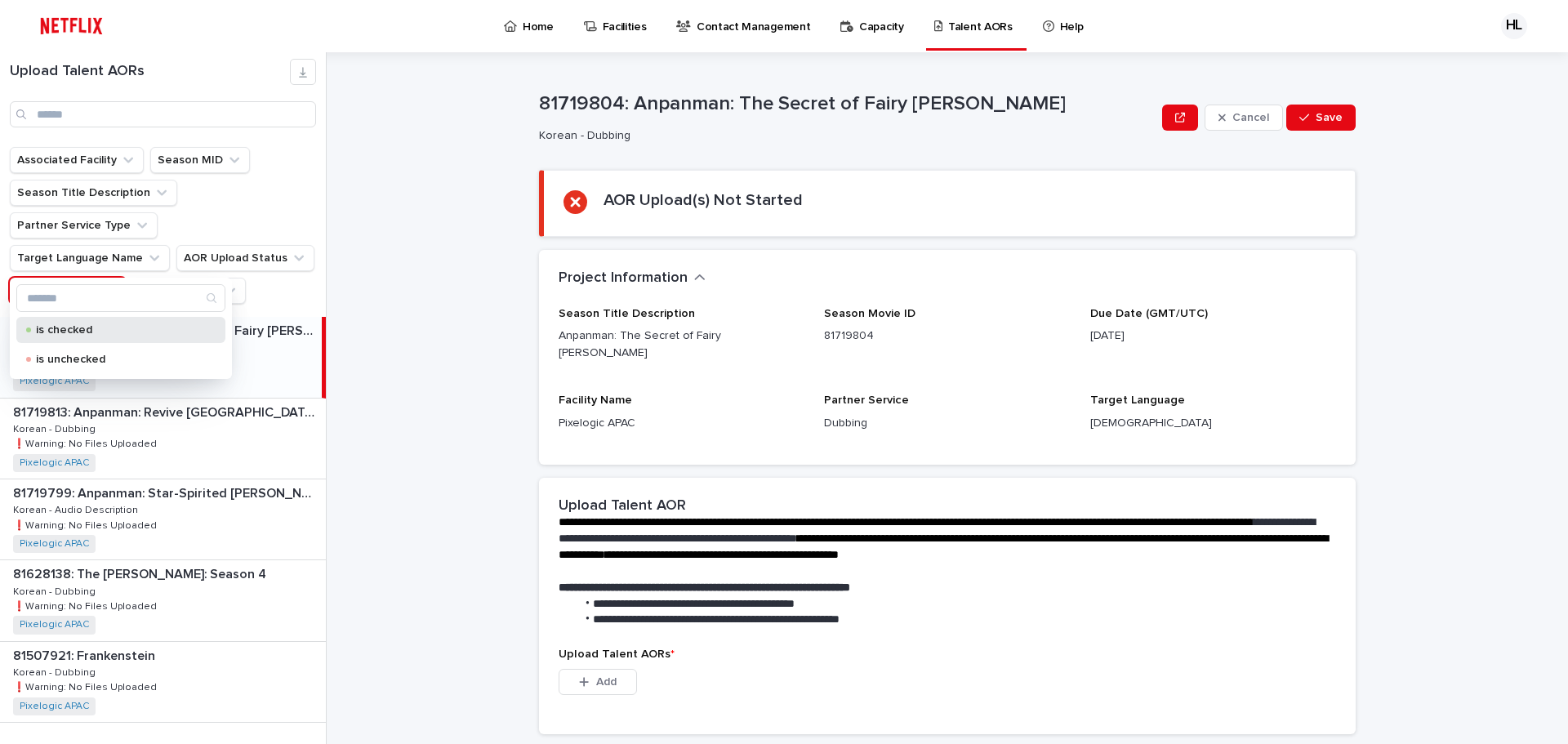 click on "is checked" at bounding box center (118, 330) 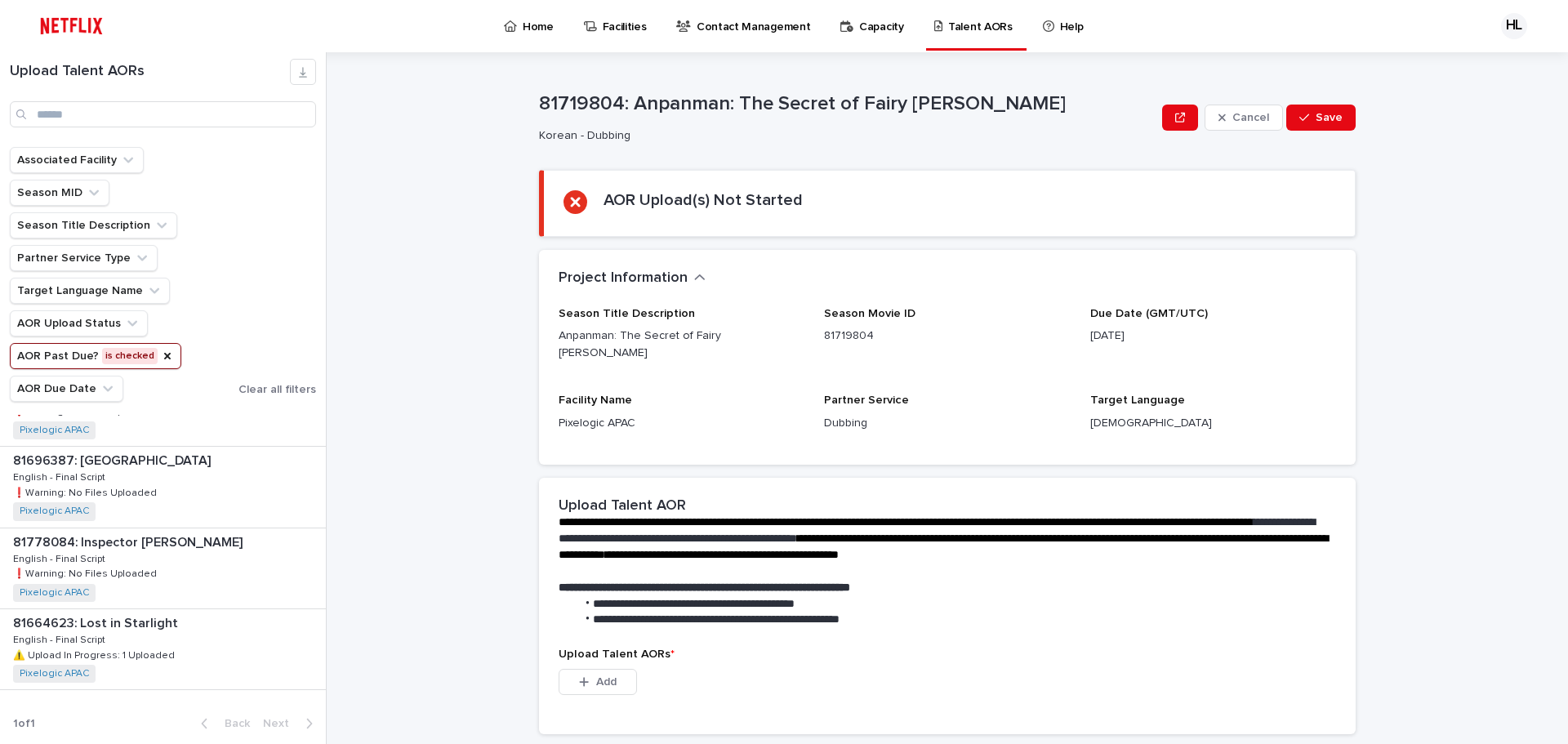 scroll, scrollTop: 1186, scrollLeft: 0, axis: vertical 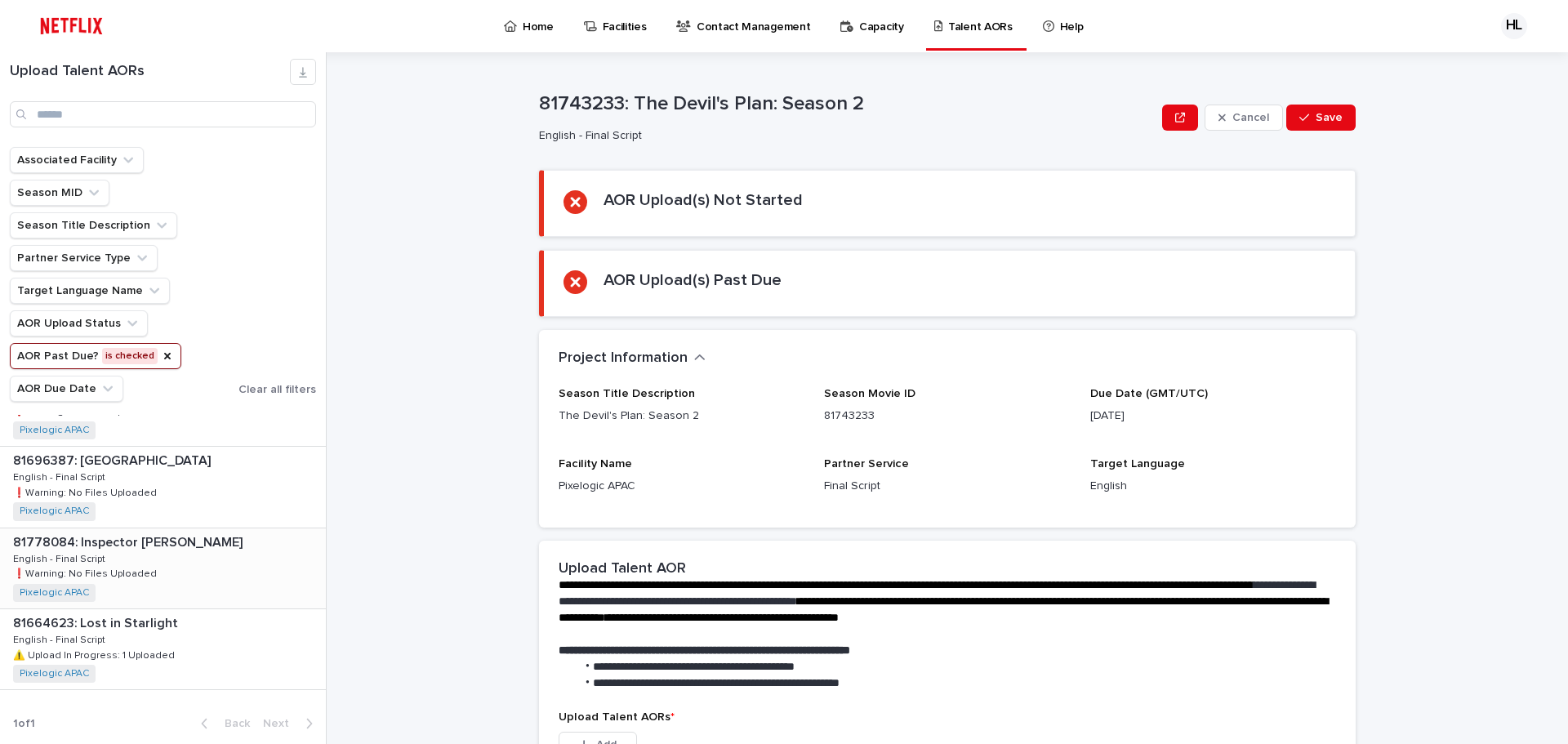 click on "81778084: Inspector [PERSON_NAME] 81778084: Inspector [PERSON_NAME]   English - Final Script English - Final Script   ❗️Warning: No Files Uploaded ❗️Warning: No Files Uploaded   Pixelogic APAC   + 0" at bounding box center [163, 568] 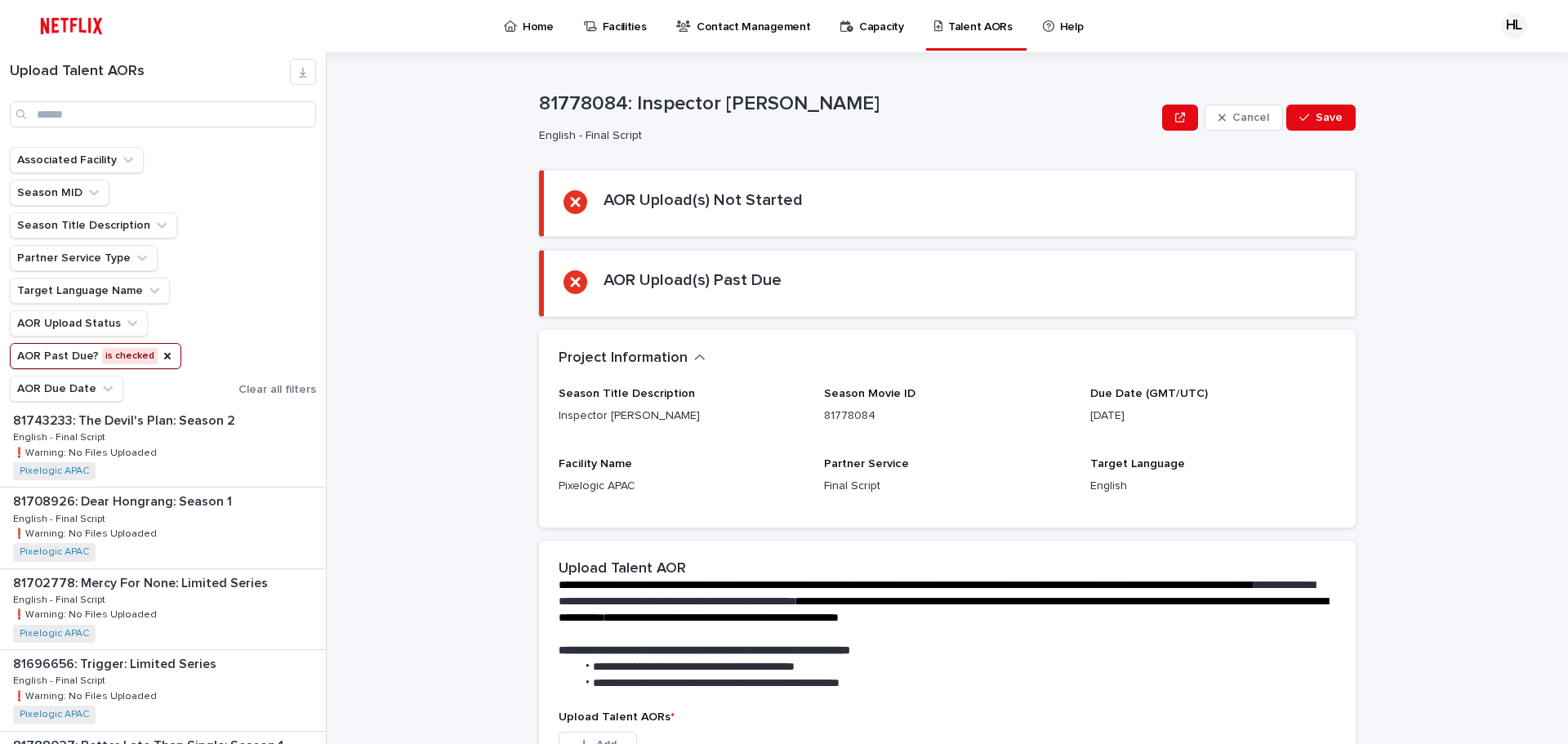 scroll, scrollTop: 0, scrollLeft: 0, axis: both 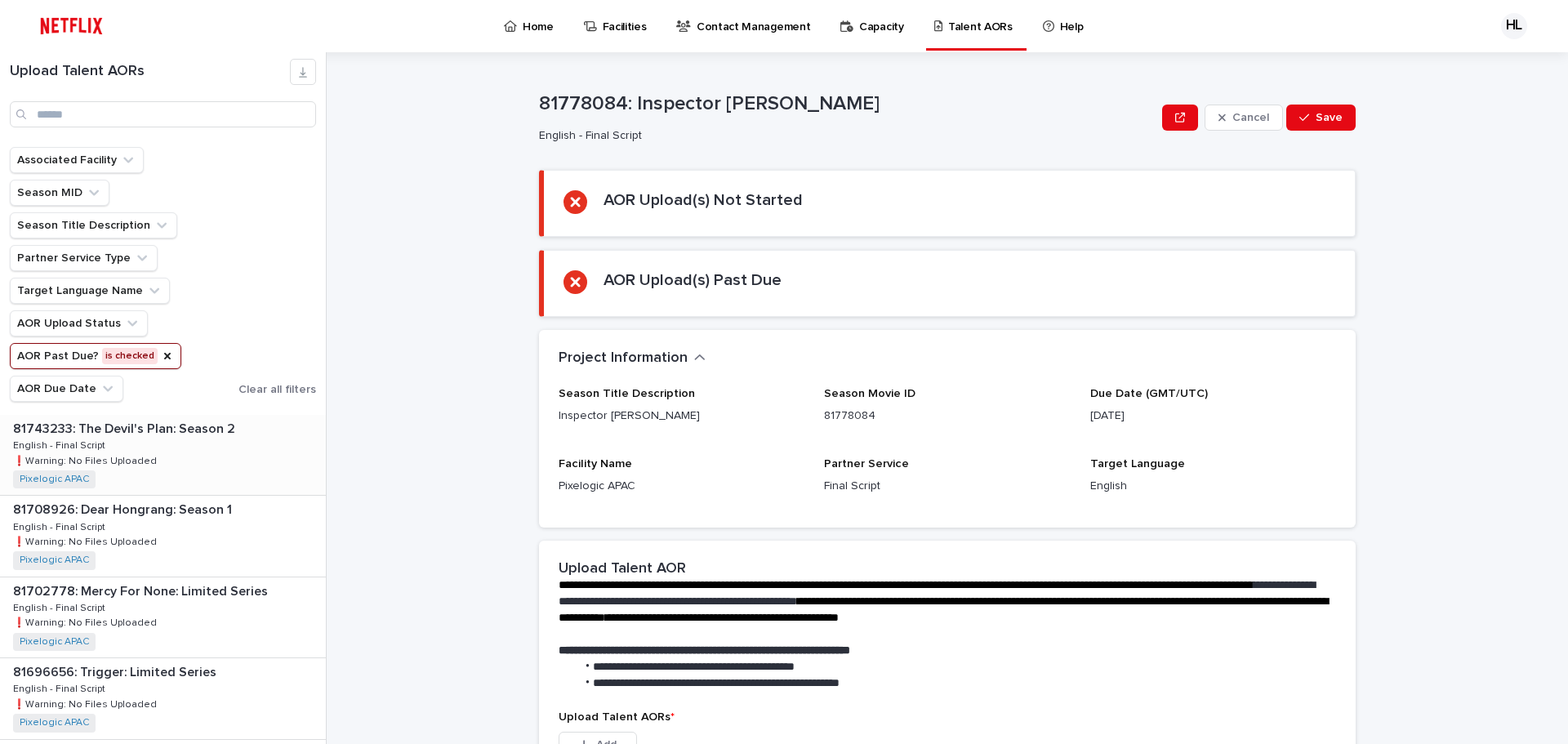 click on "81743233: The Devil's Plan: Season 2 81743233: The Devil's Plan: Season 2   English - Final Script English - Final Script   ❗️Warning: No Files Uploaded ❗️Warning: No Files Uploaded   Pixelogic APAC   + 0" at bounding box center [163, 455] 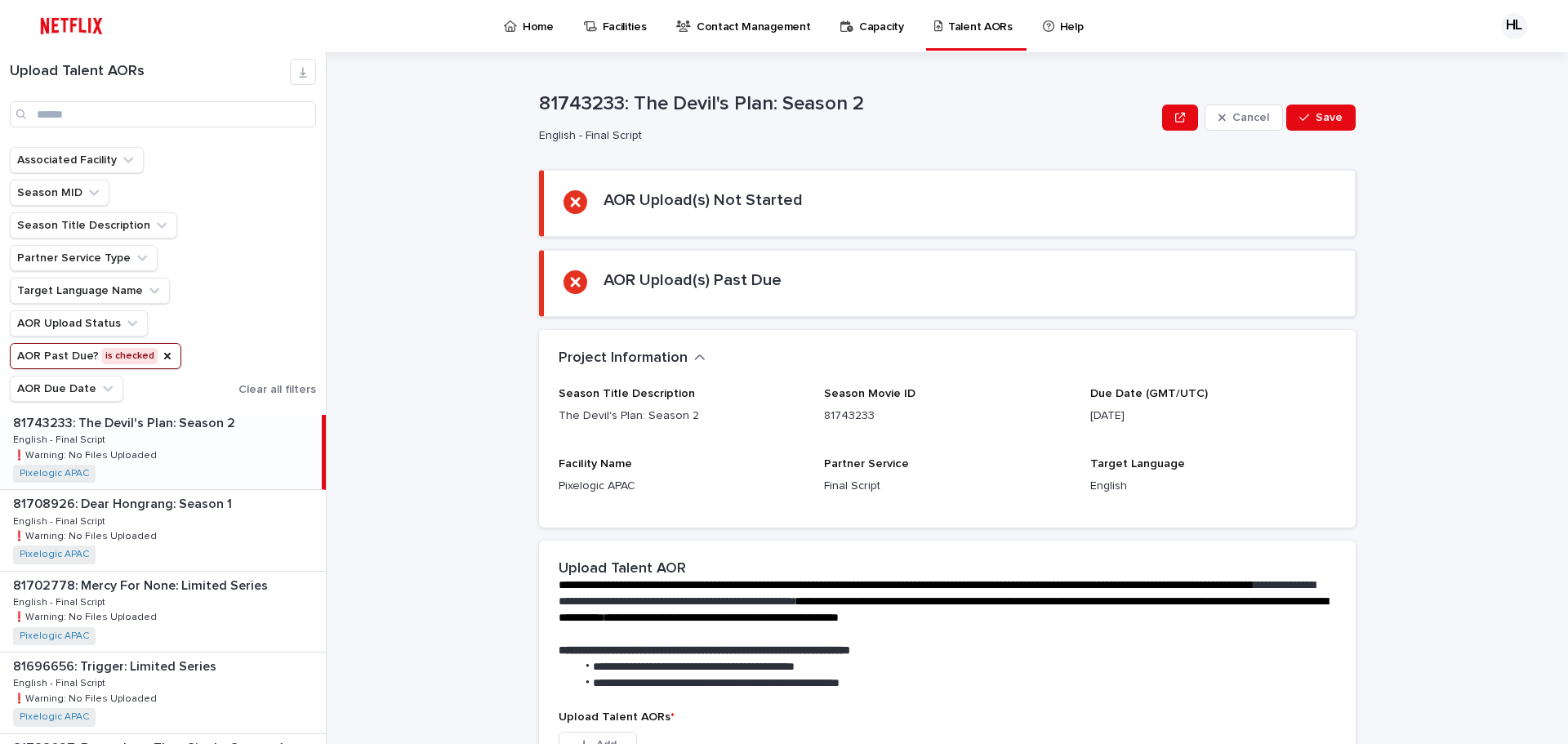 scroll, scrollTop: 0, scrollLeft: 0, axis: both 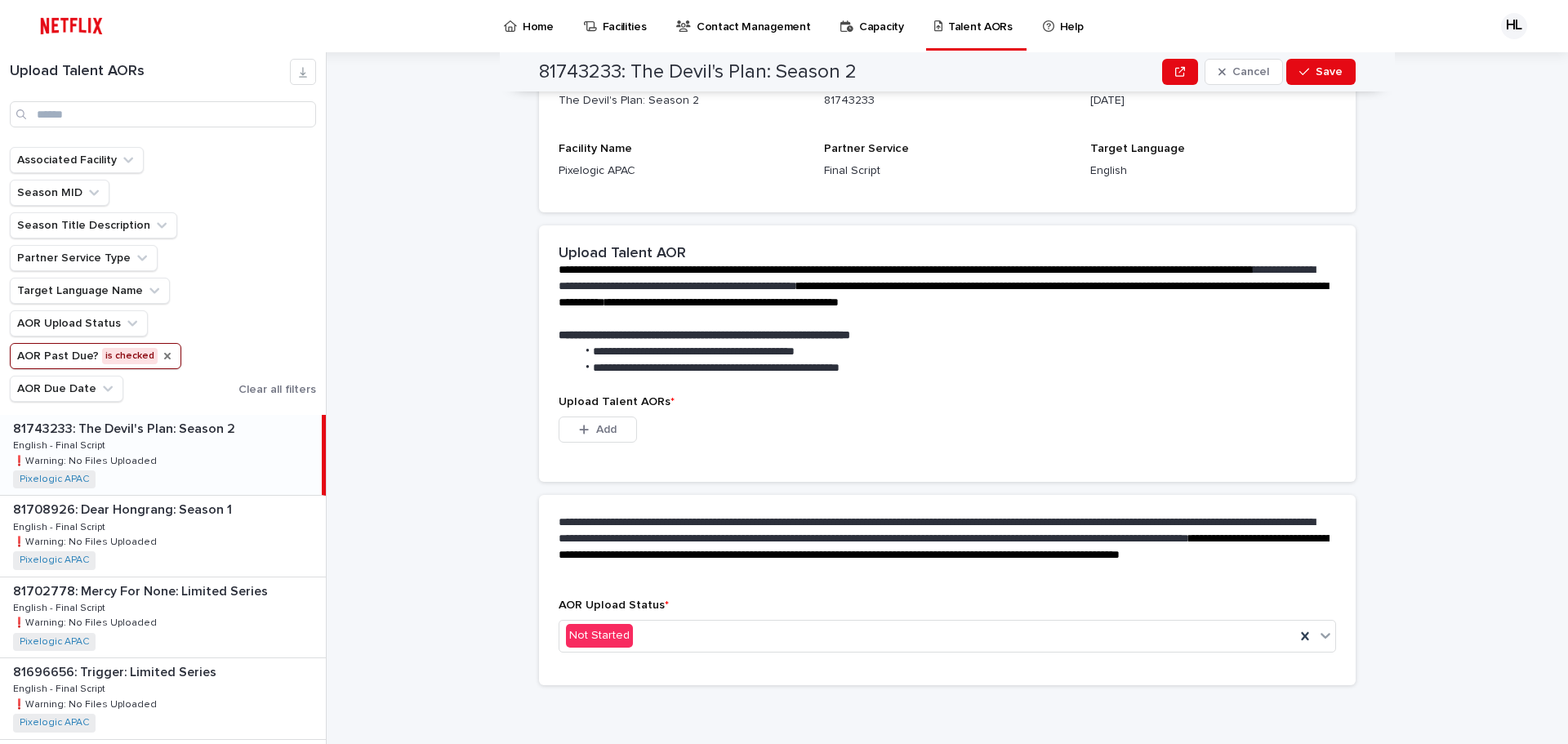 click 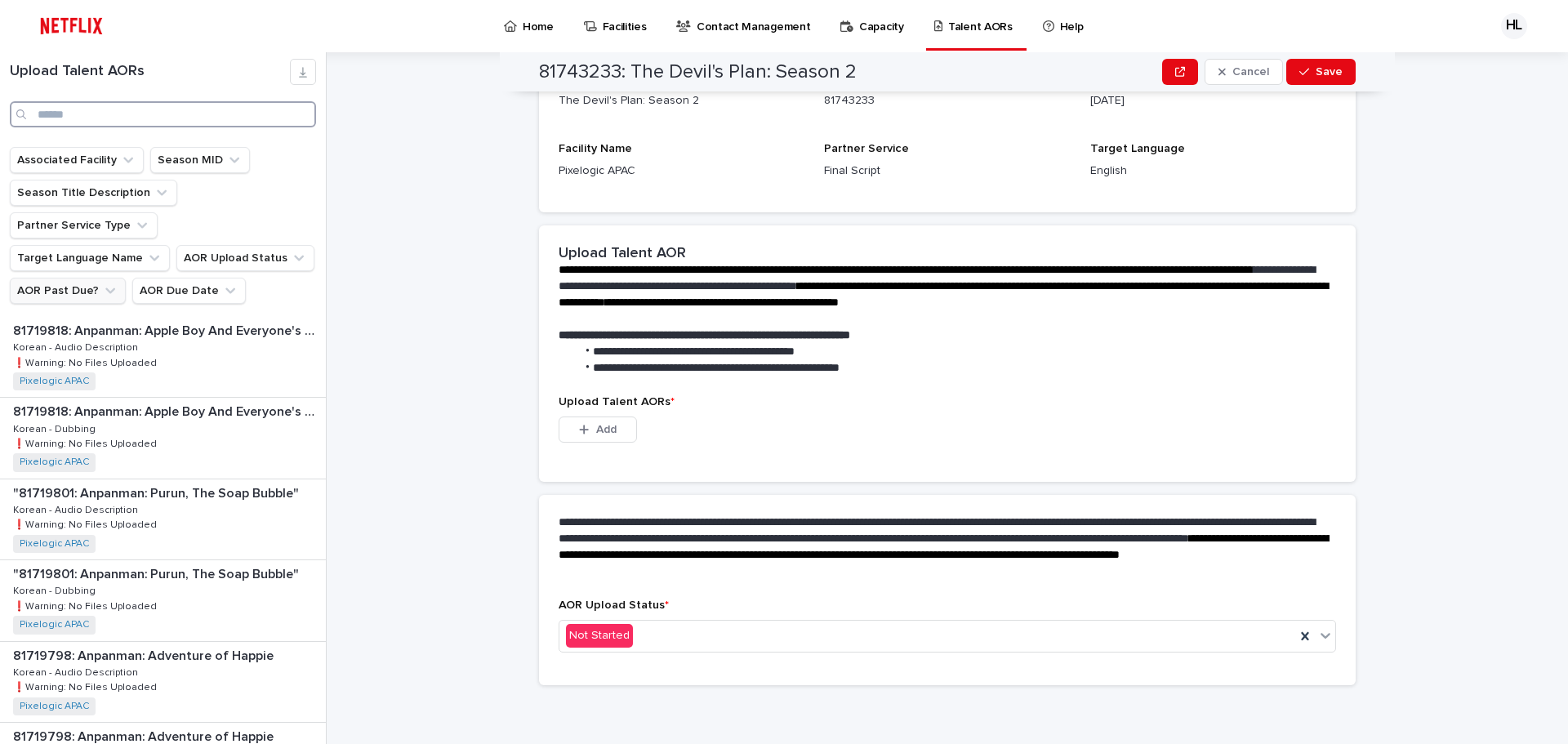 click at bounding box center [163, 114] 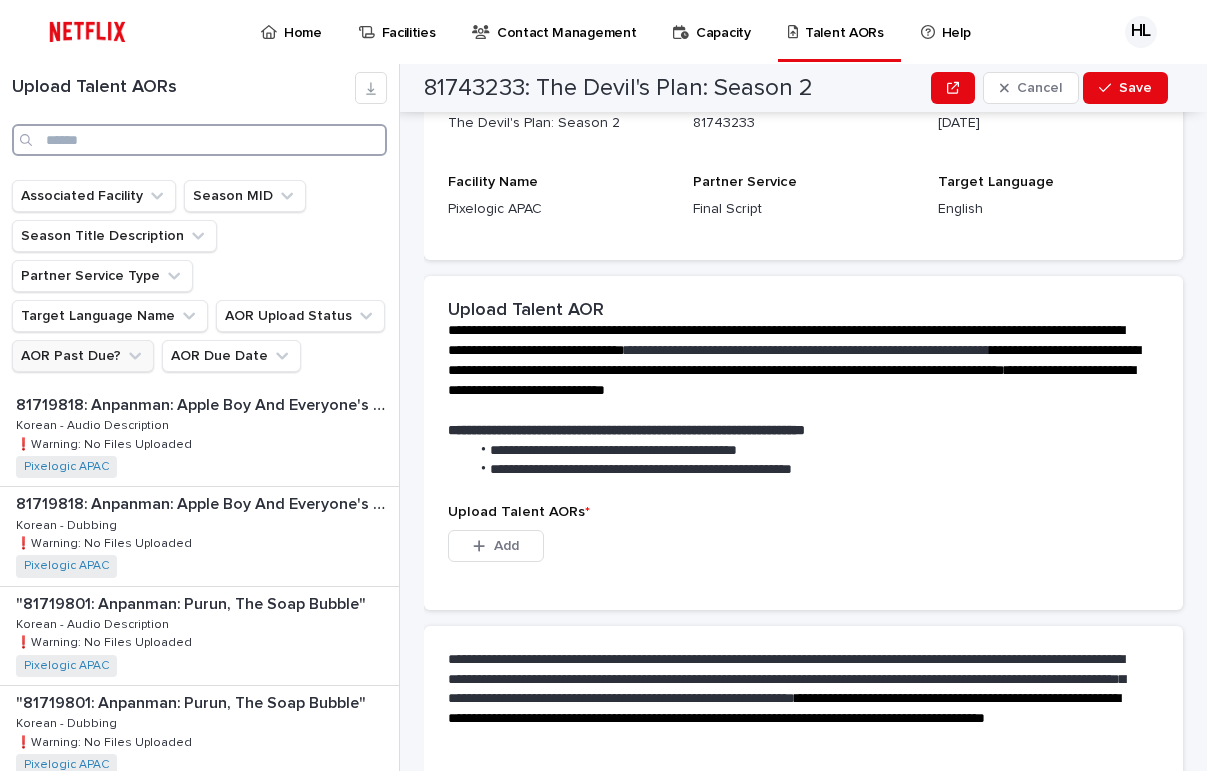 click at bounding box center (199, 140) 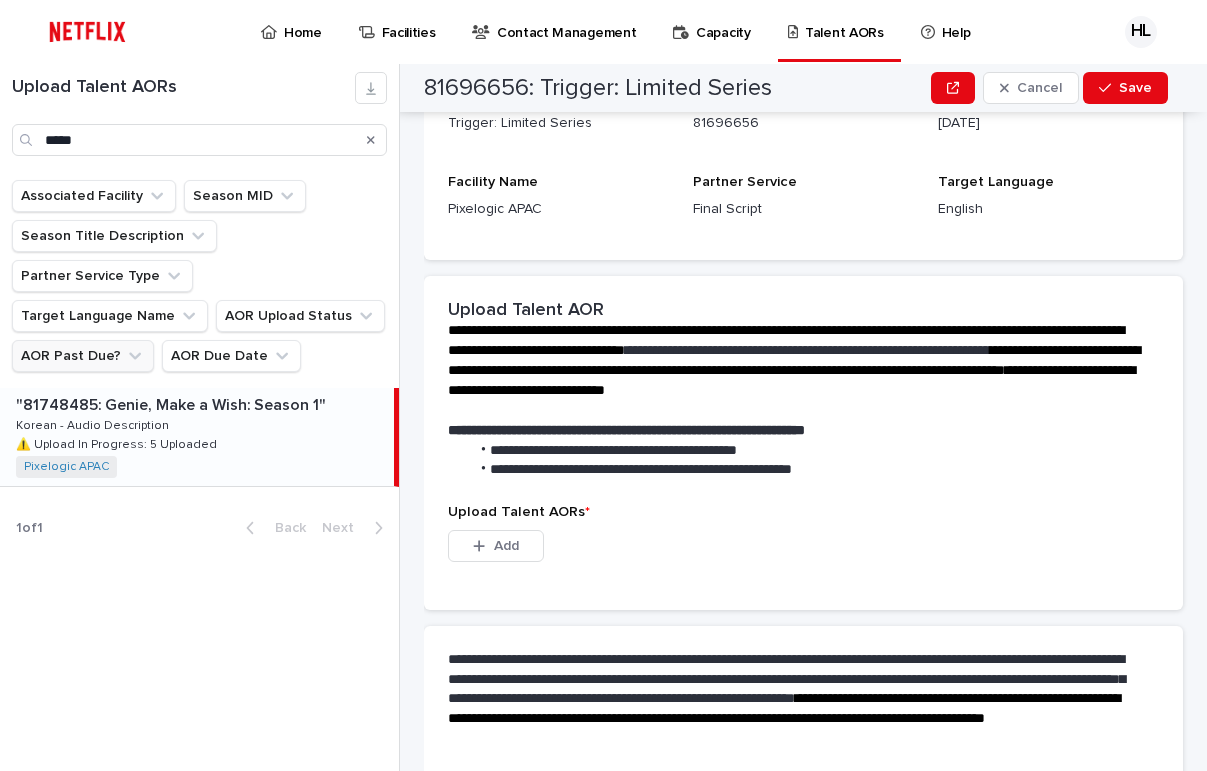 click on ""81748485: Genie, Make a Wish: Season 1"" at bounding box center (173, 403) 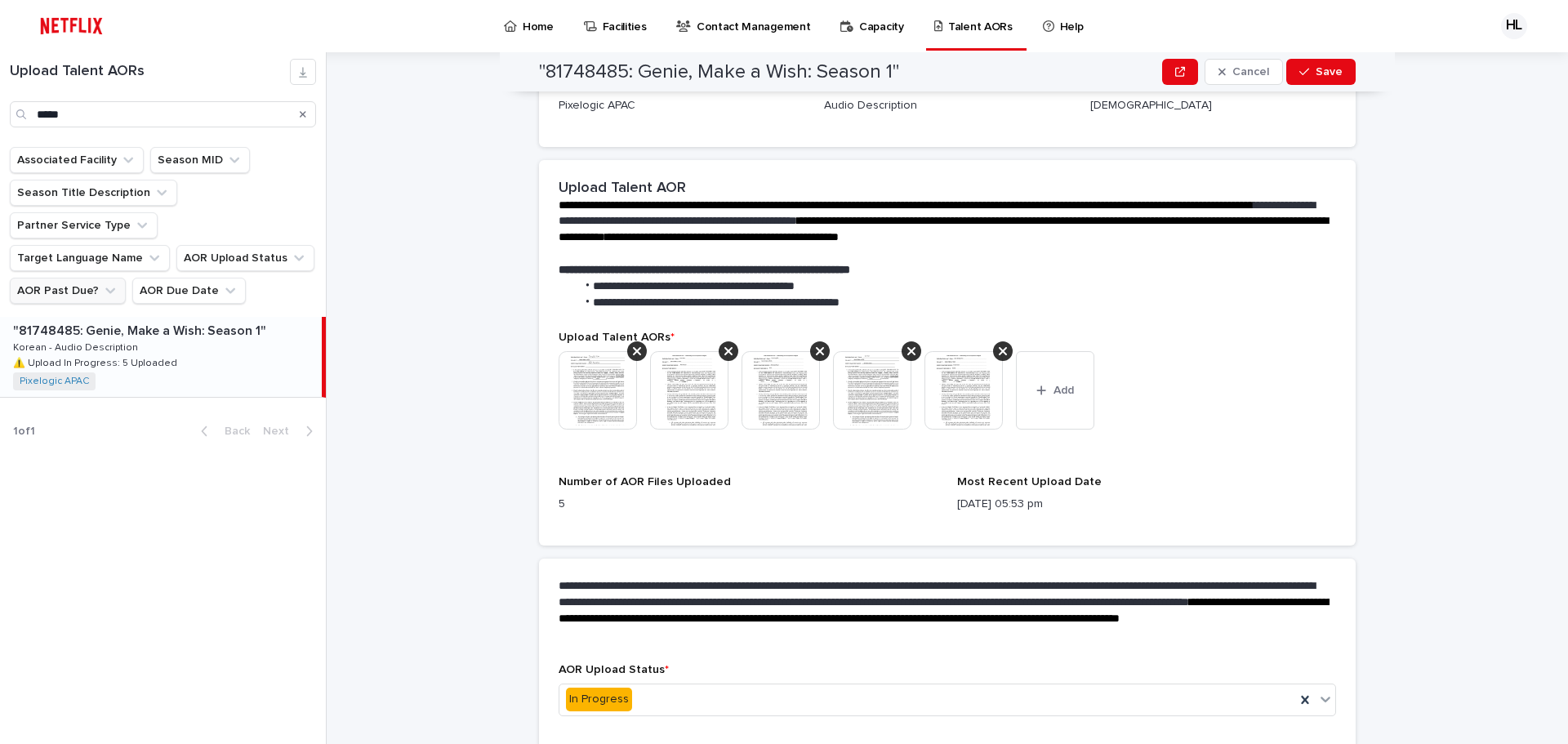 click on "Korean - Audio Description" at bounding box center (77, 346) 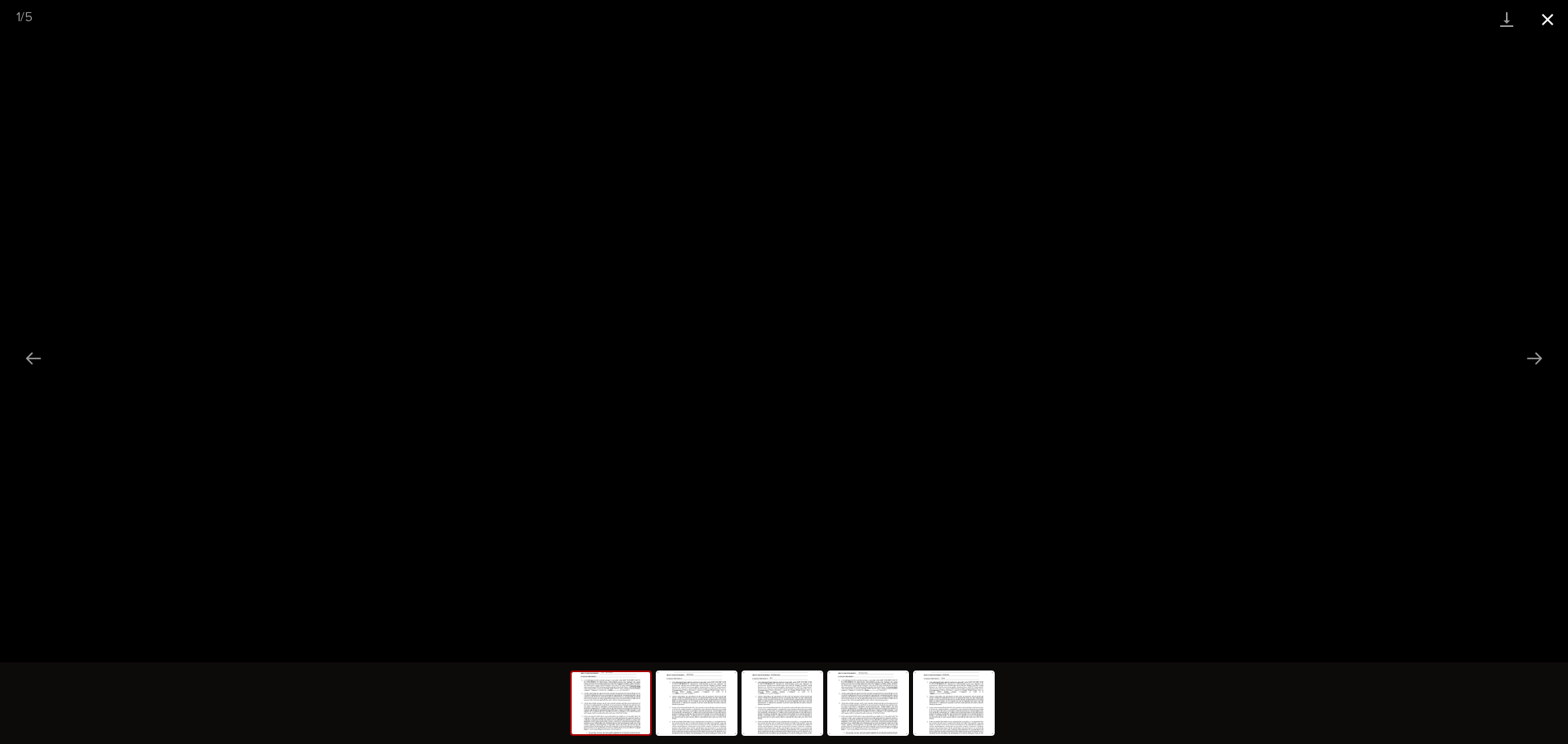 click at bounding box center (1548, 19) 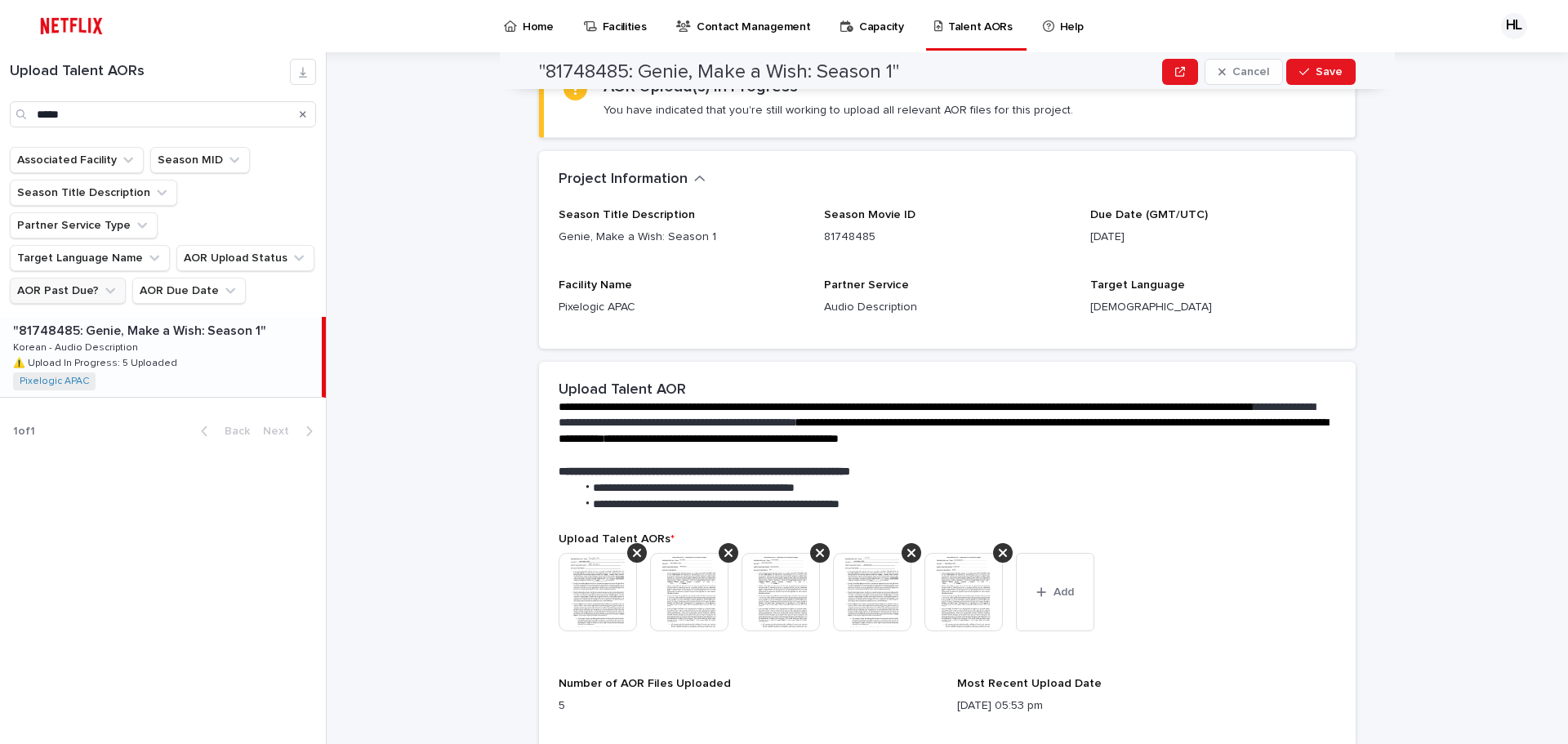 scroll, scrollTop: 0, scrollLeft: 0, axis: both 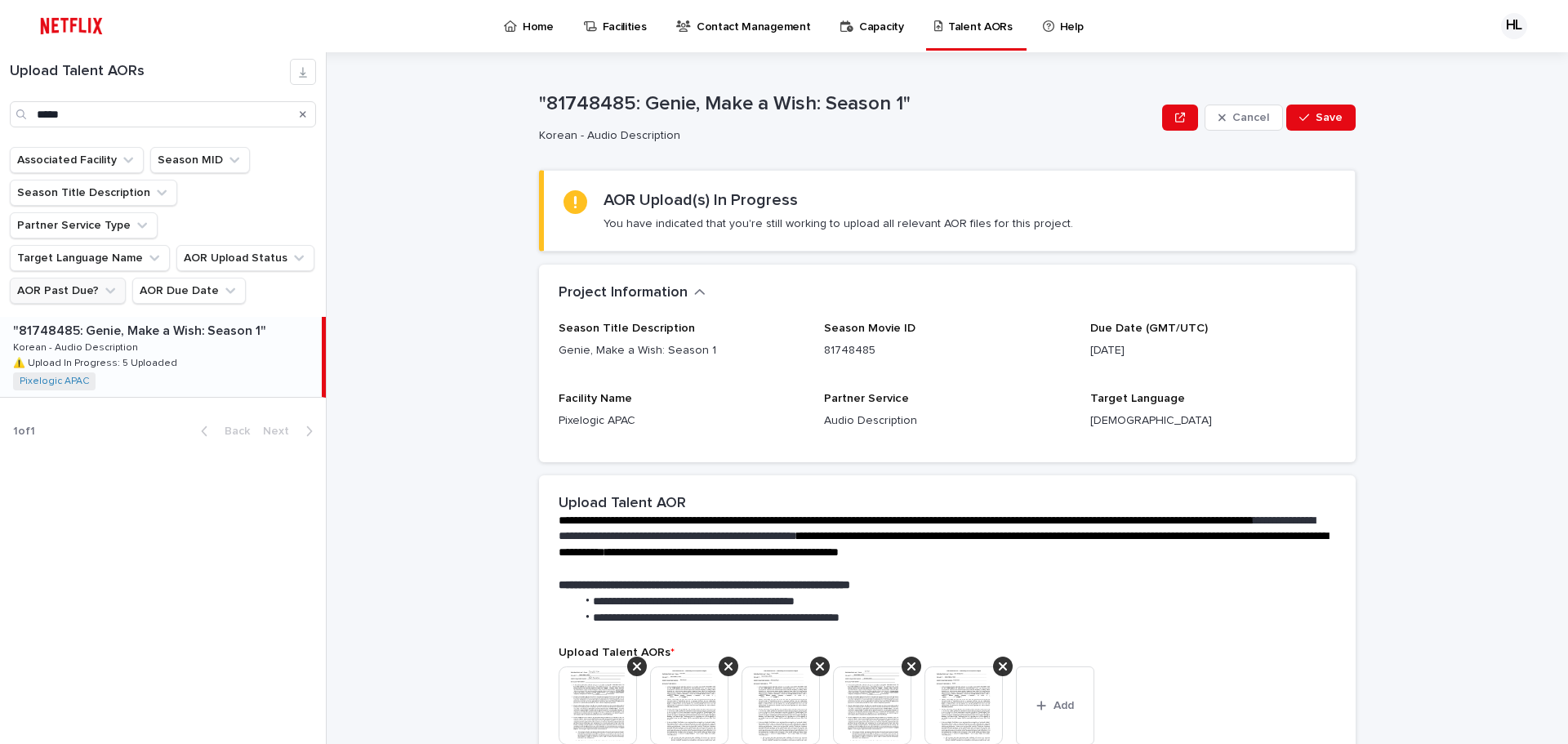 click at bounding box center (598, 706) 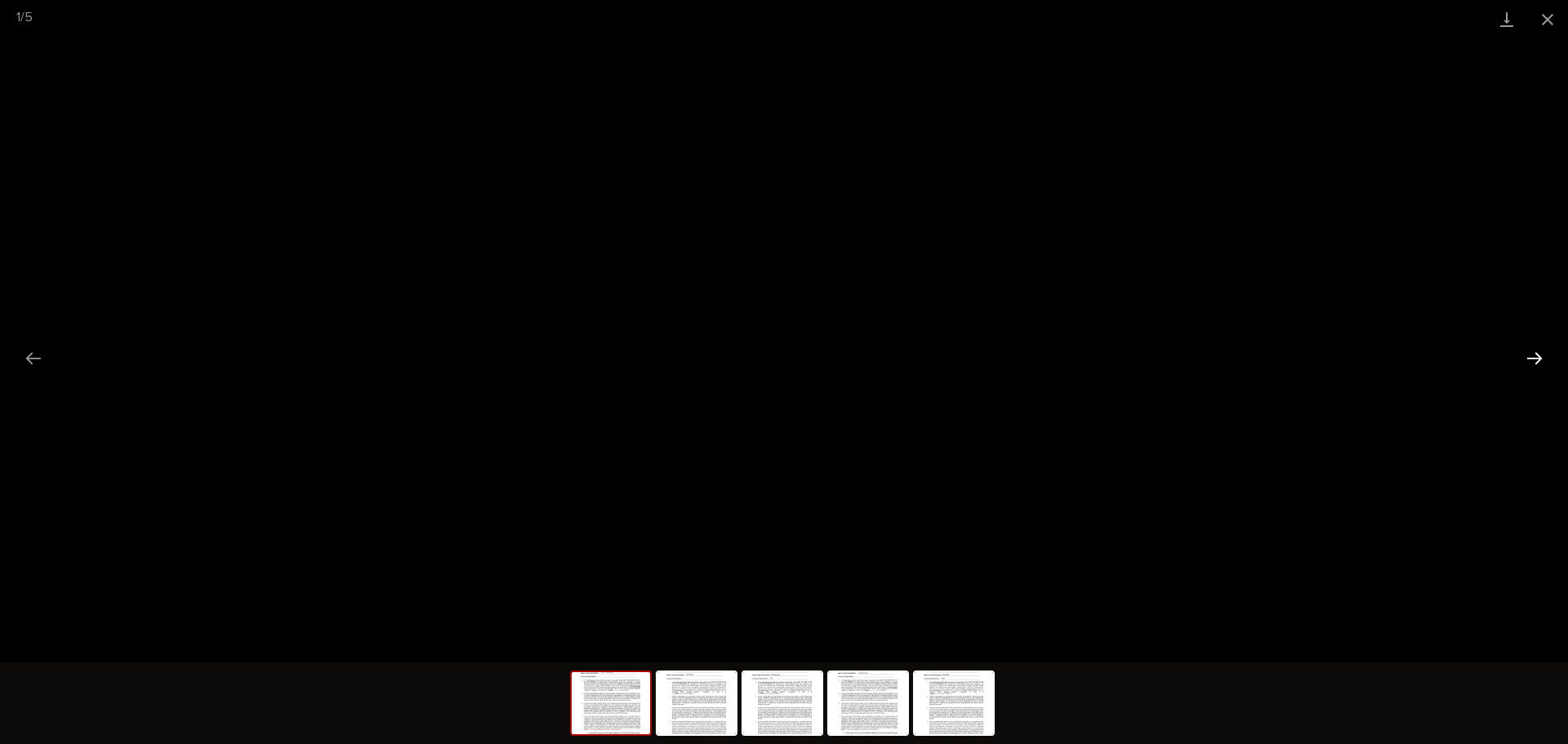 click at bounding box center [1535, 358] 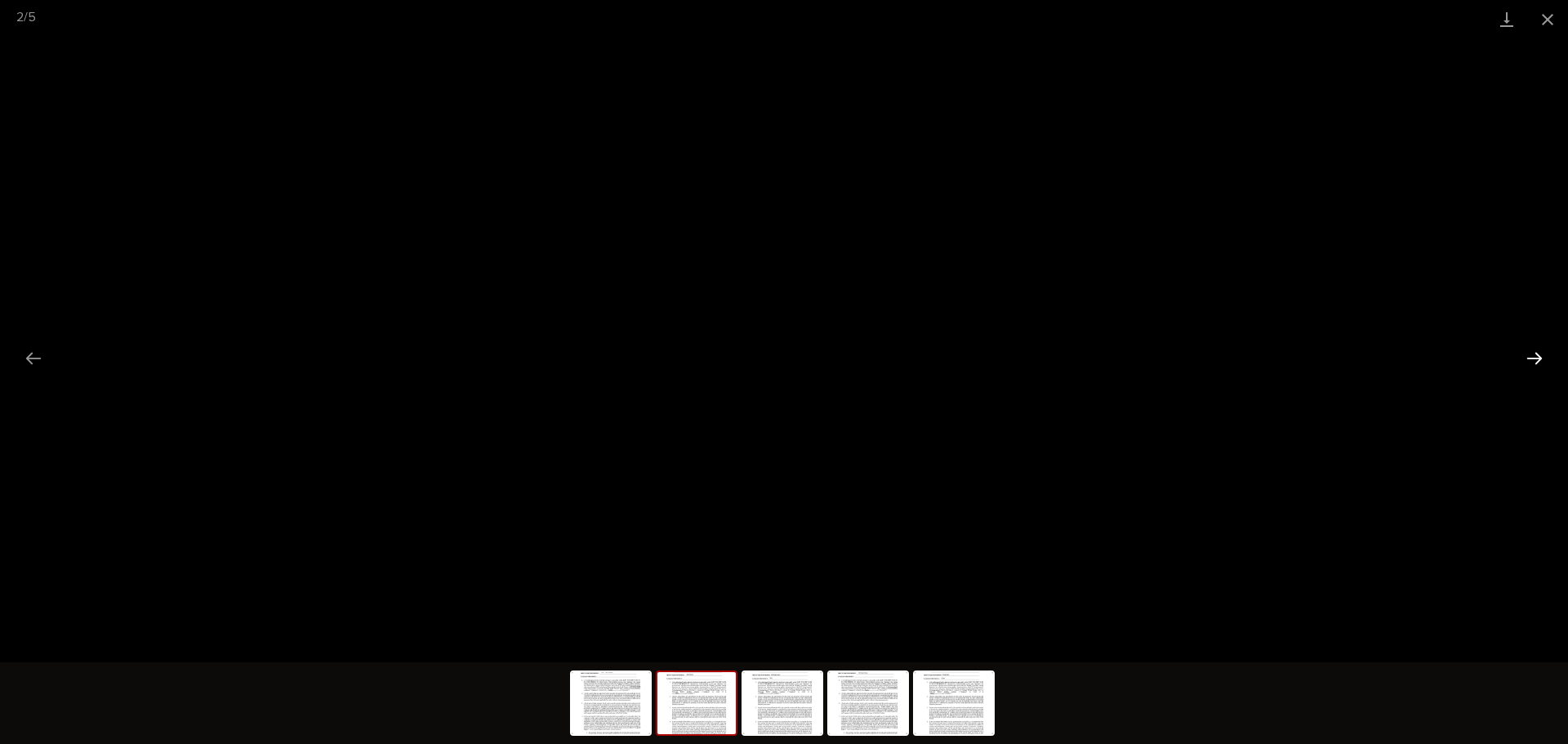 click at bounding box center (1535, 358) 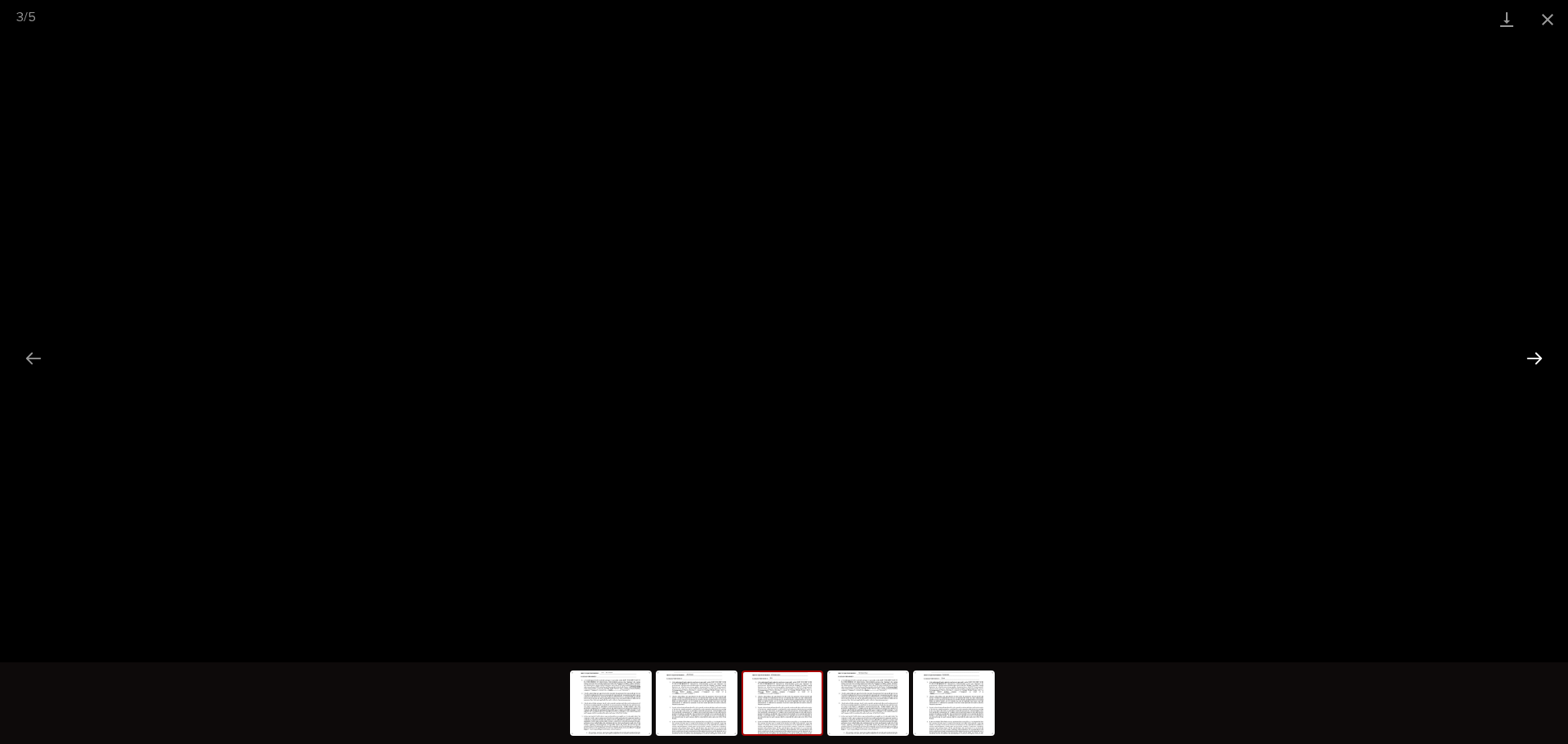 click at bounding box center [1535, 358] 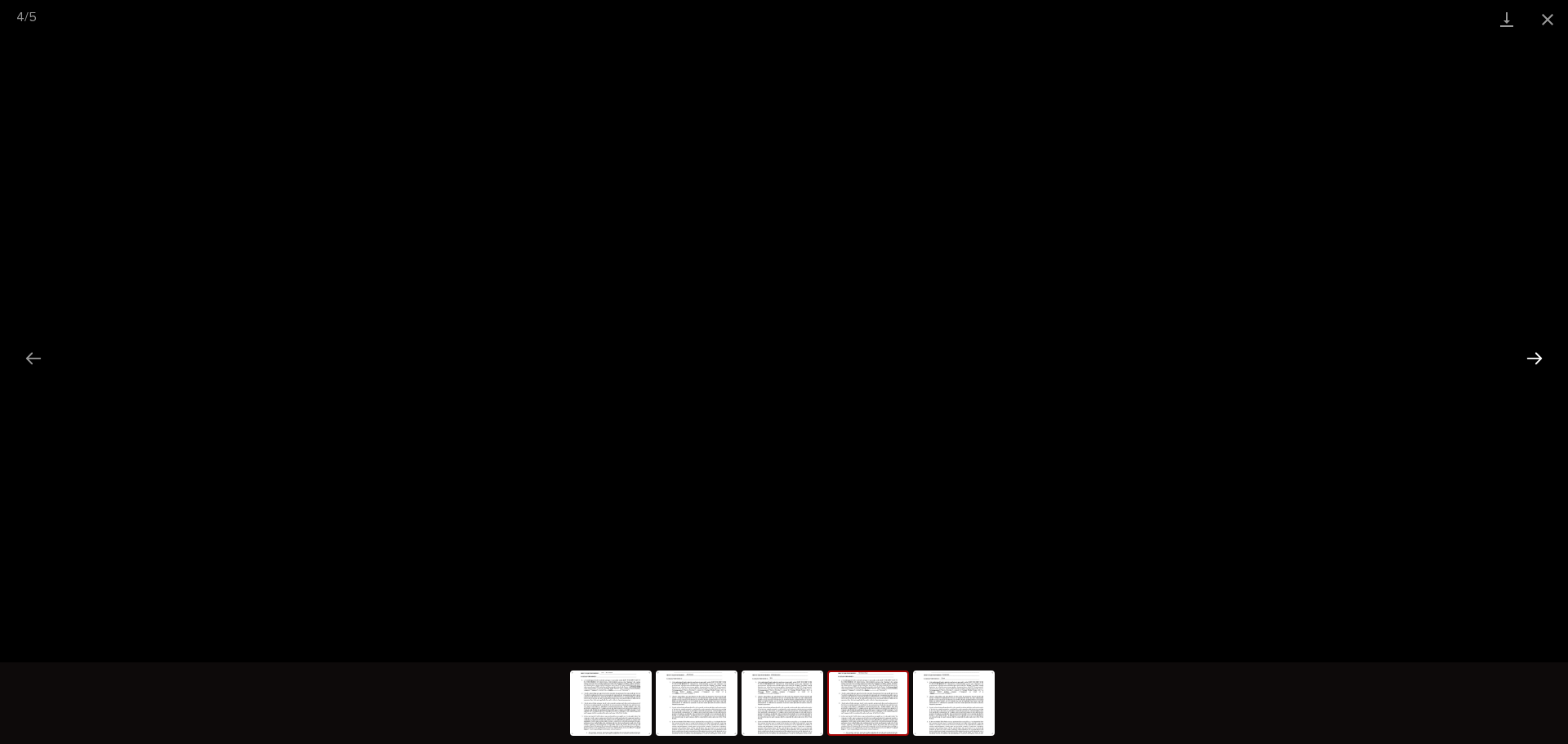 click at bounding box center [1535, 358] 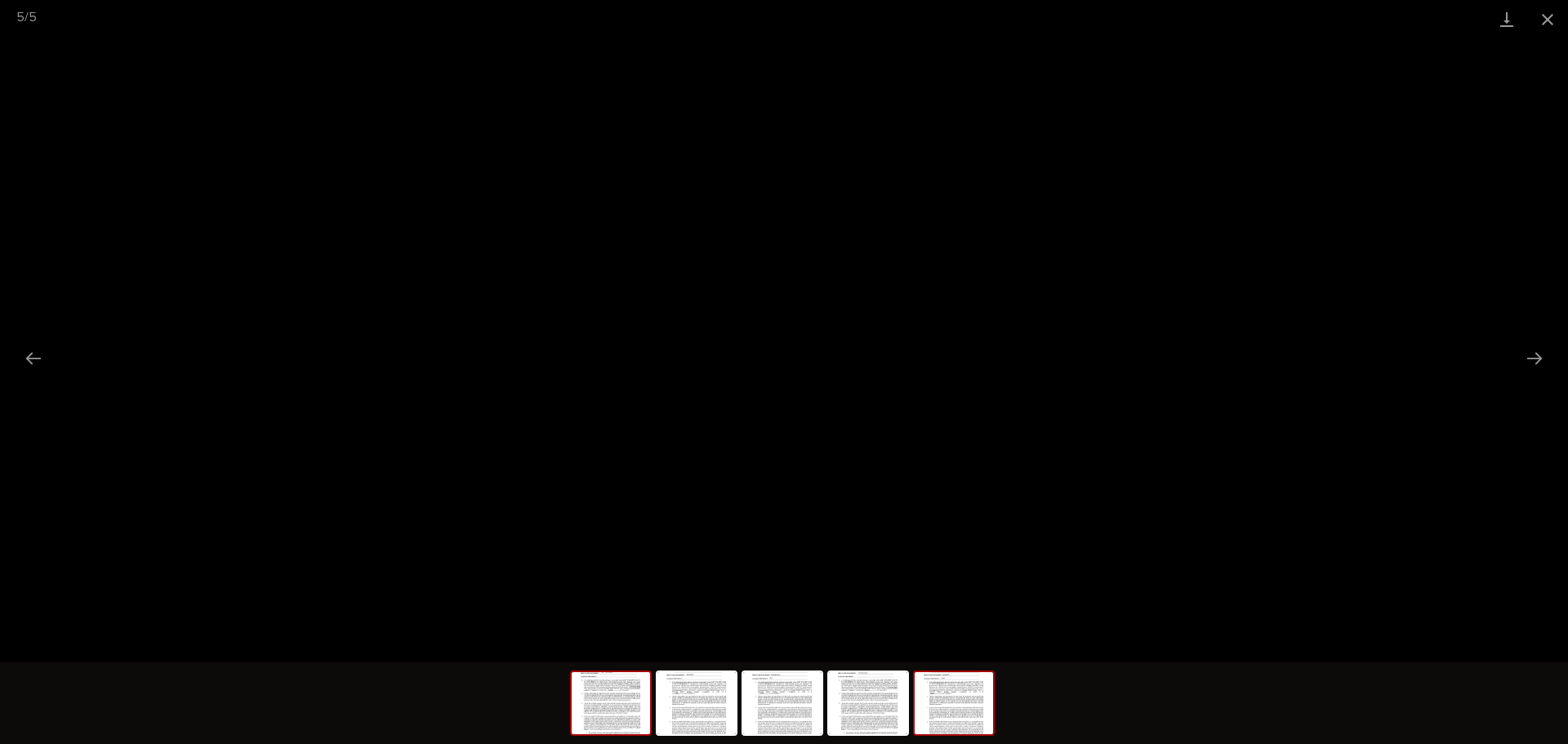 click at bounding box center (611, 703) 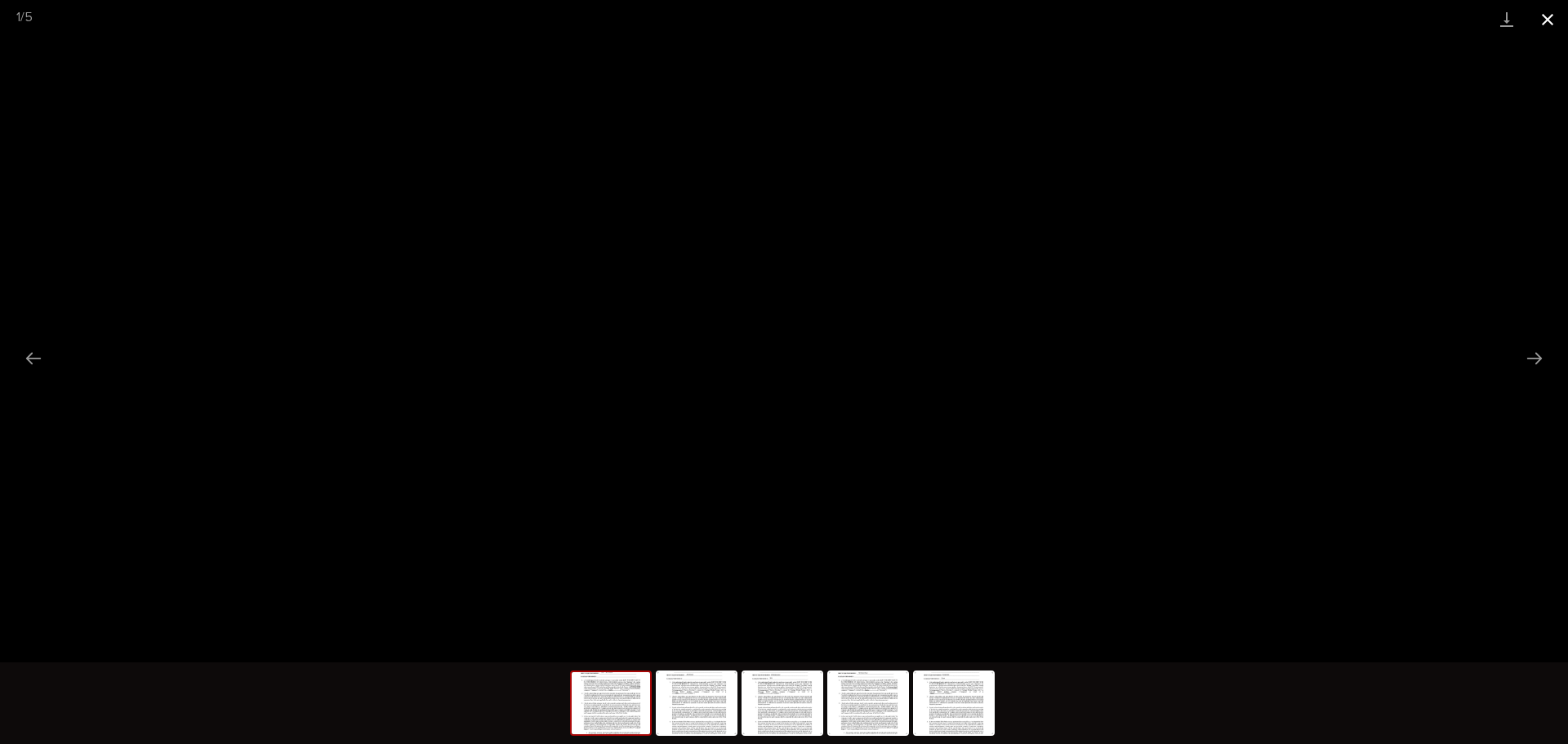 click at bounding box center [1548, 19] 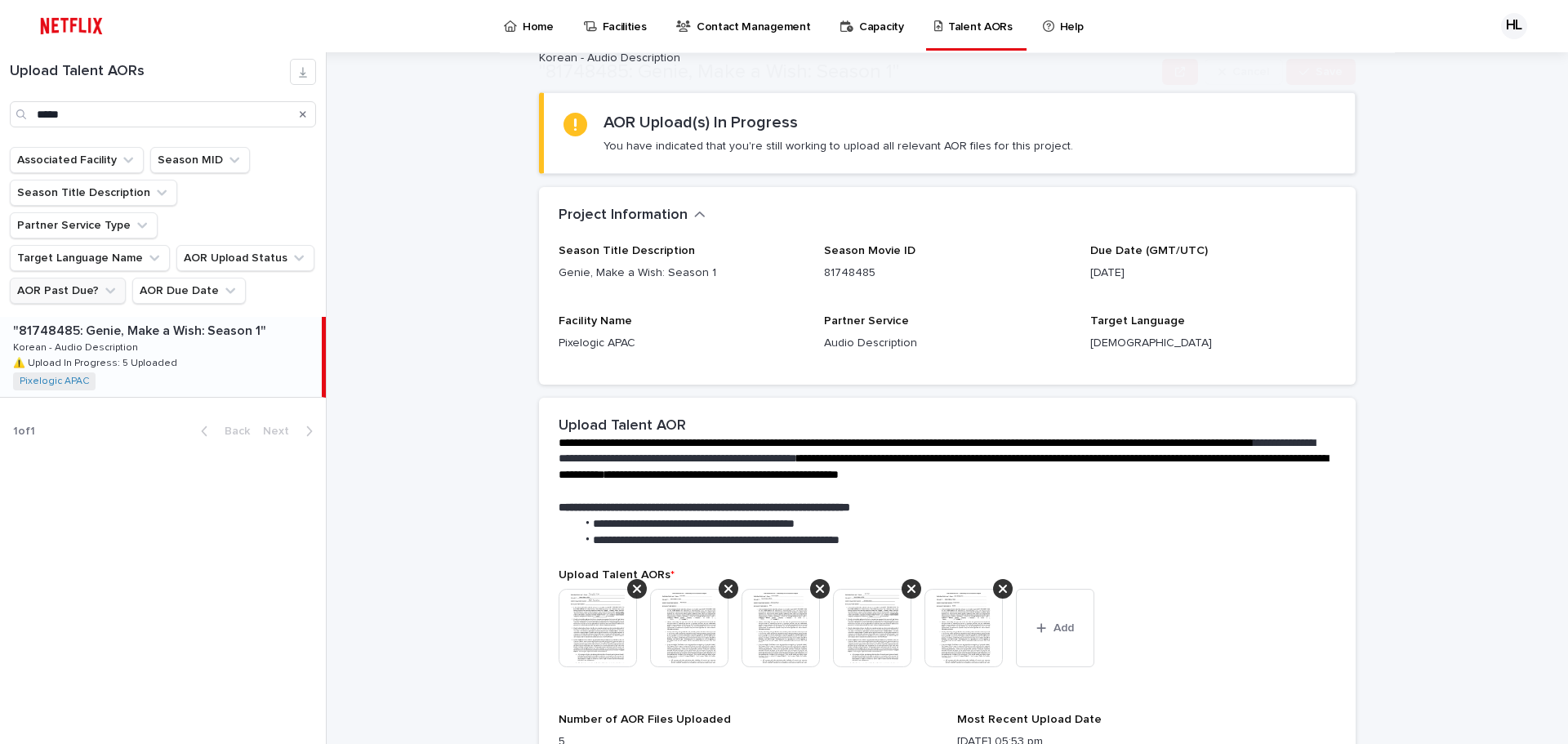 scroll, scrollTop: 163, scrollLeft: 0, axis: vertical 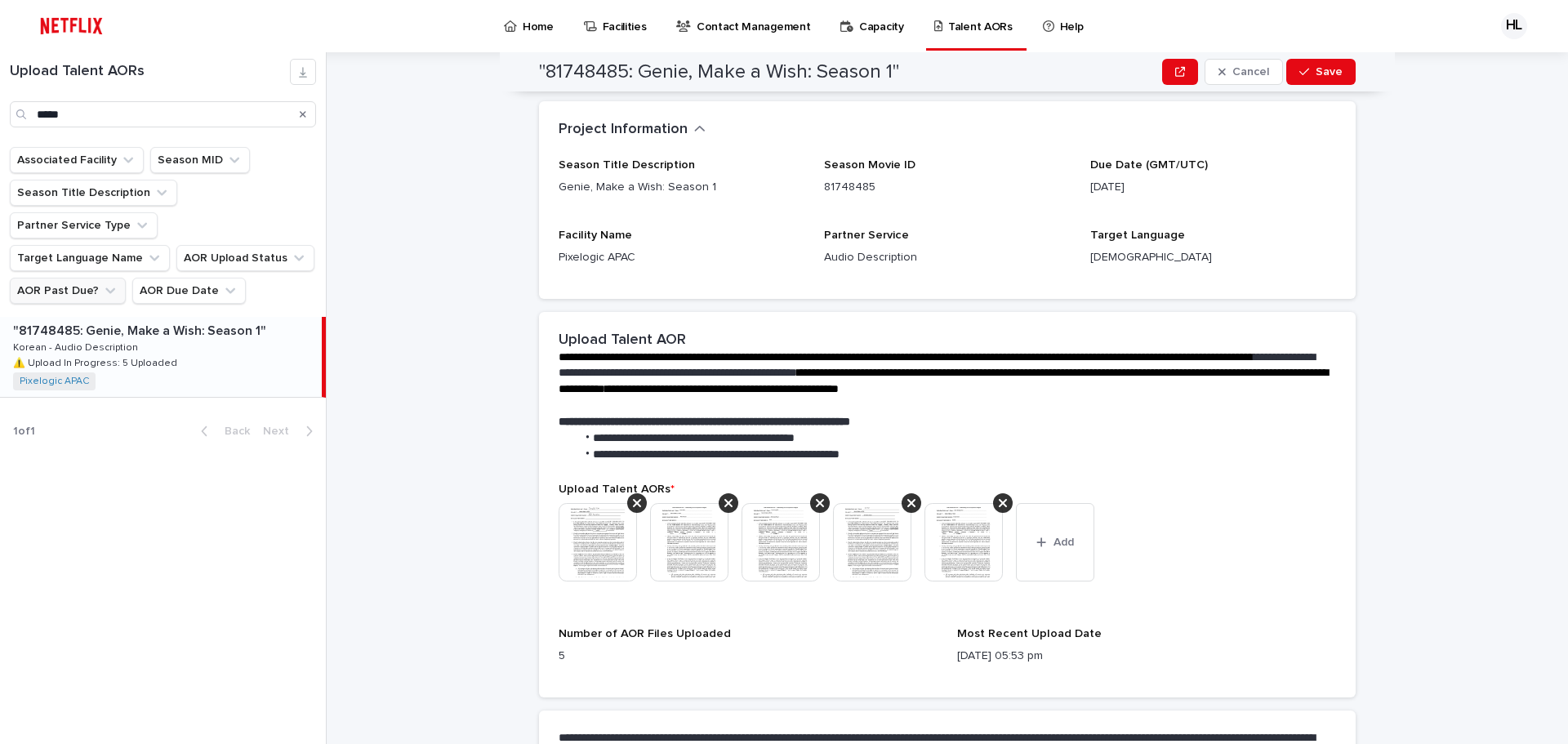 click at bounding box center [964, 542] 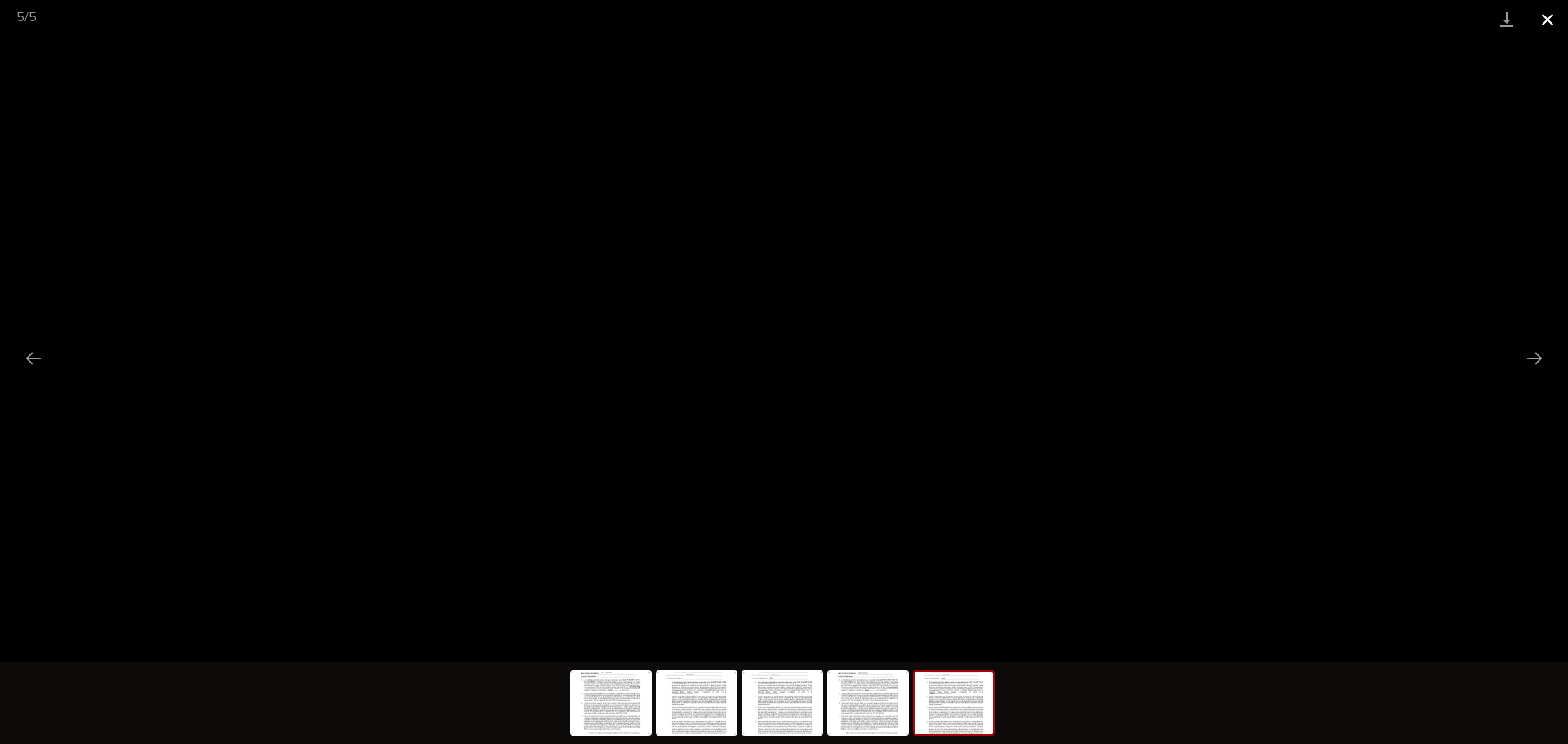 click at bounding box center (1548, 19) 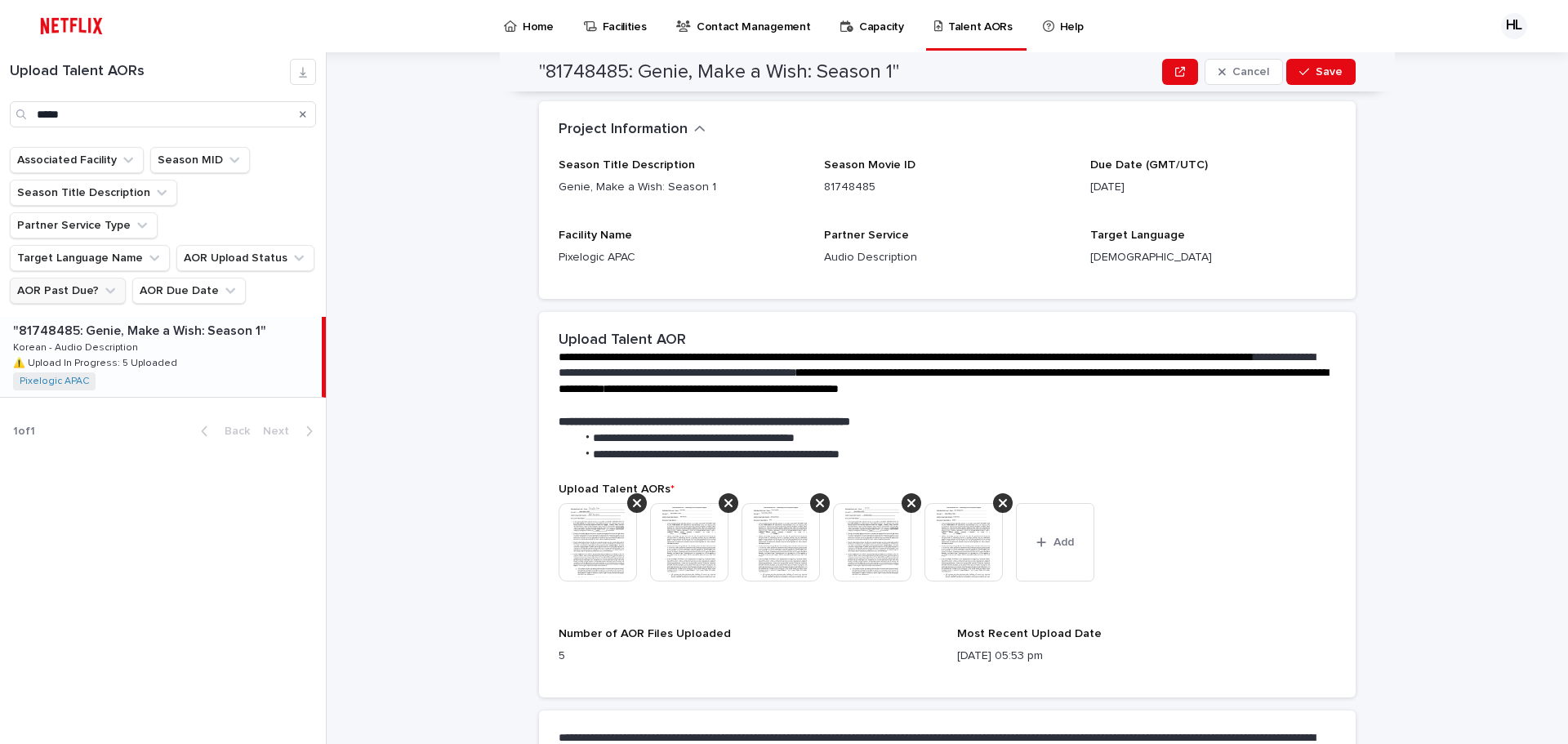 click on "Loading... Saving… Project Information                                         •••                                                                     Season Title Description Genie, Make a Wish: Season 1 Season Movie ID 81748485 Due Date (GMT/UTC) [DATE] Facility Name Pixelogic APAC Partner Service Audio Description Target Language Korean" at bounding box center [947, 207] 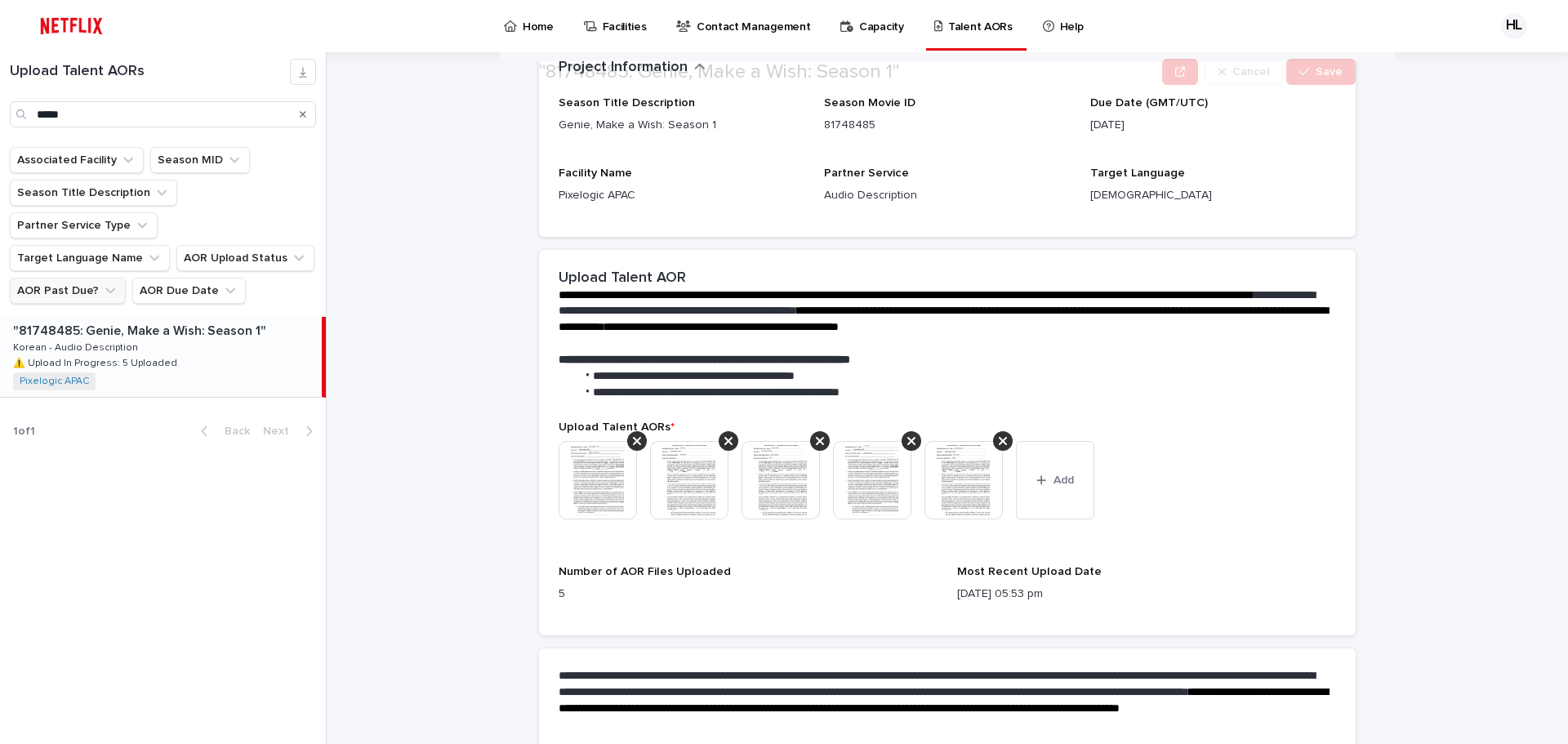 scroll, scrollTop: 379, scrollLeft: 0, axis: vertical 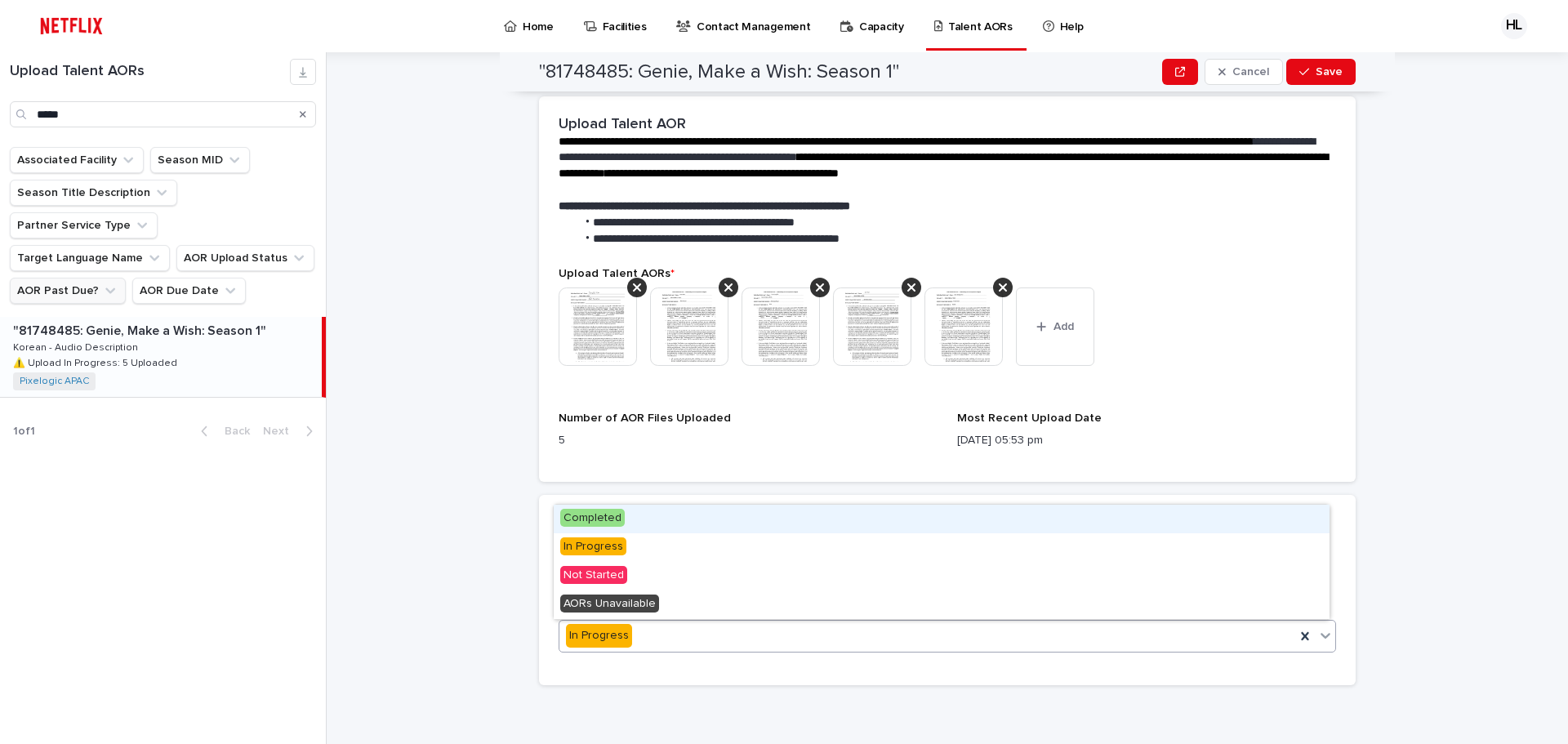 click on "In Progress" at bounding box center [927, 635] 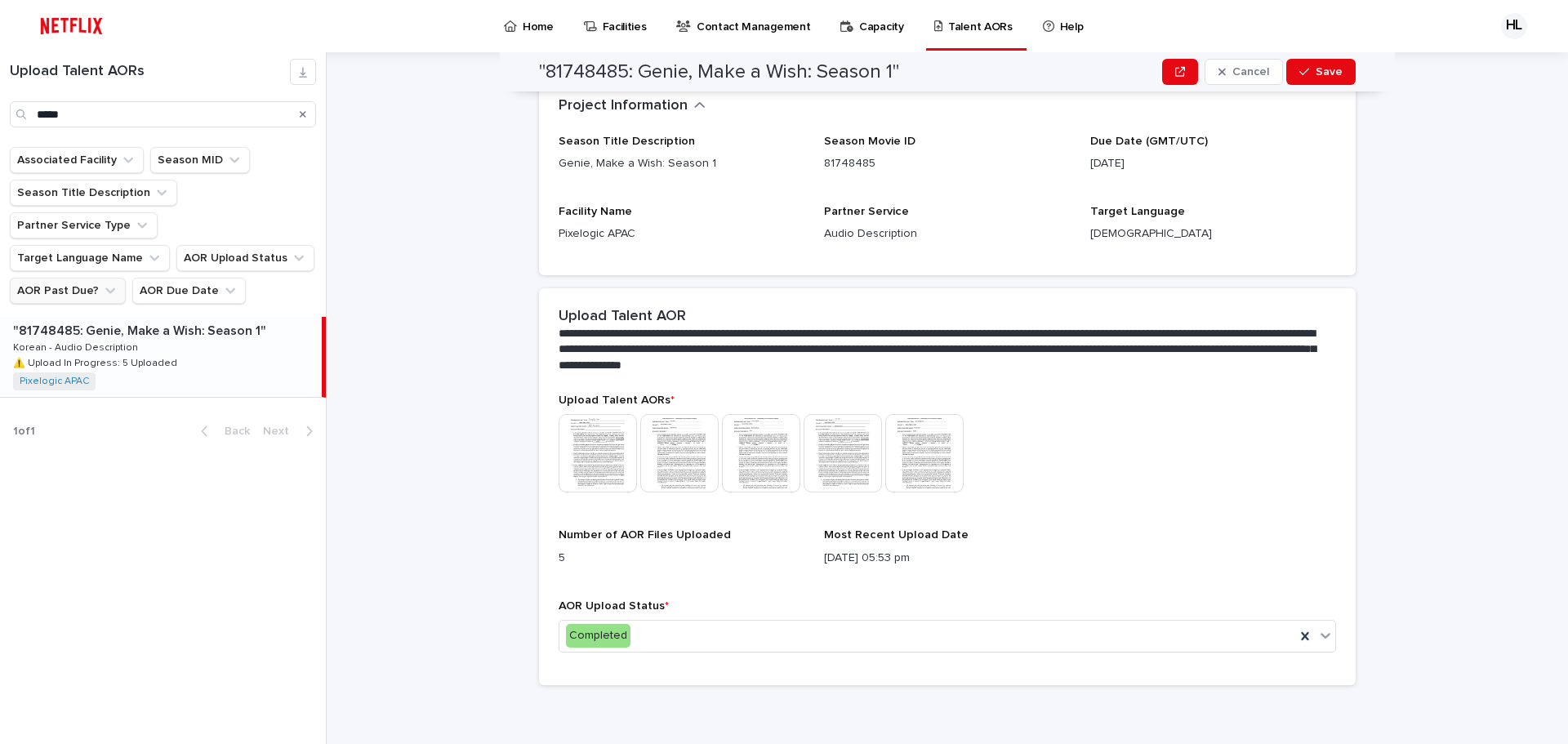 scroll, scrollTop: 0, scrollLeft: 0, axis: both 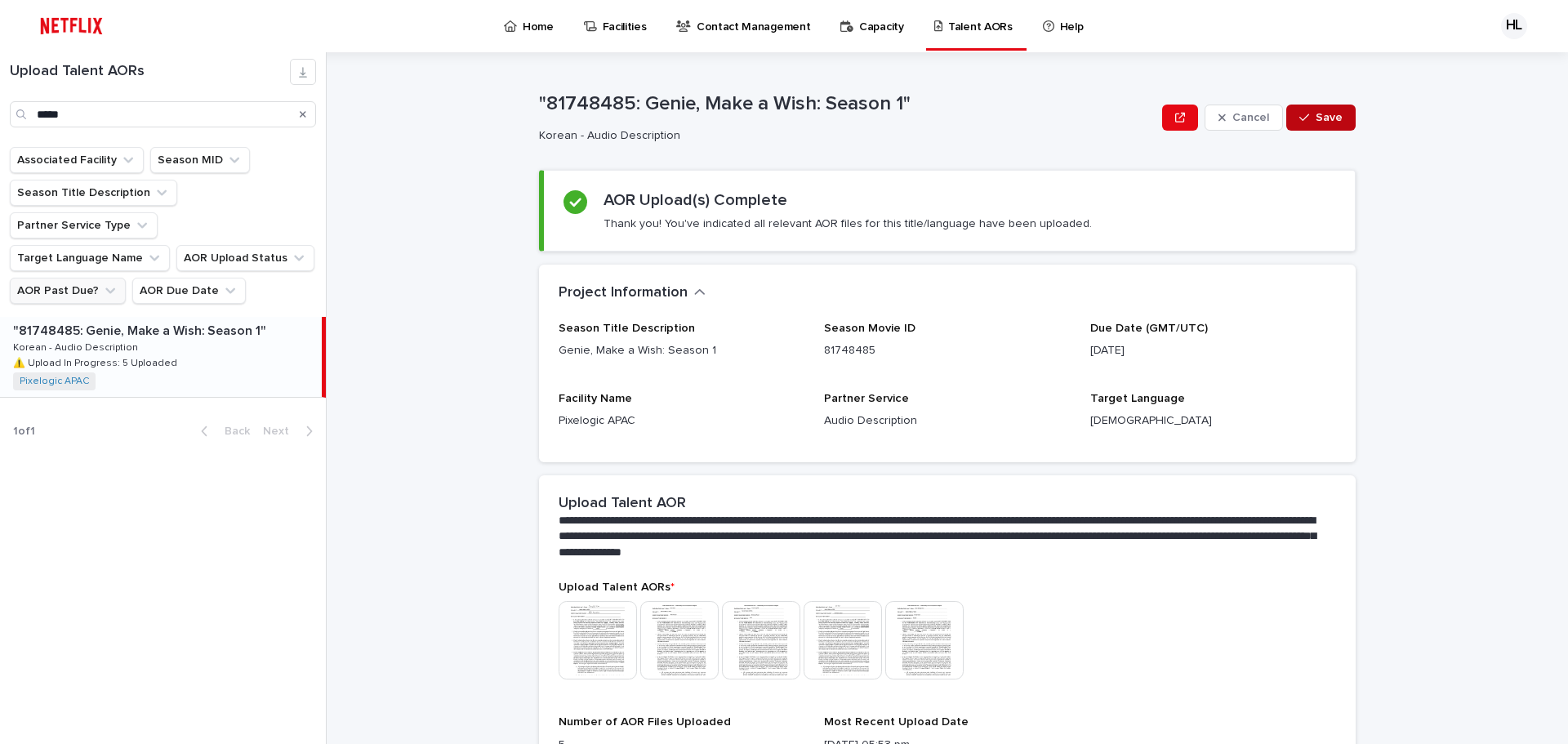 click on "Save" at bounding box center (1329, 118) 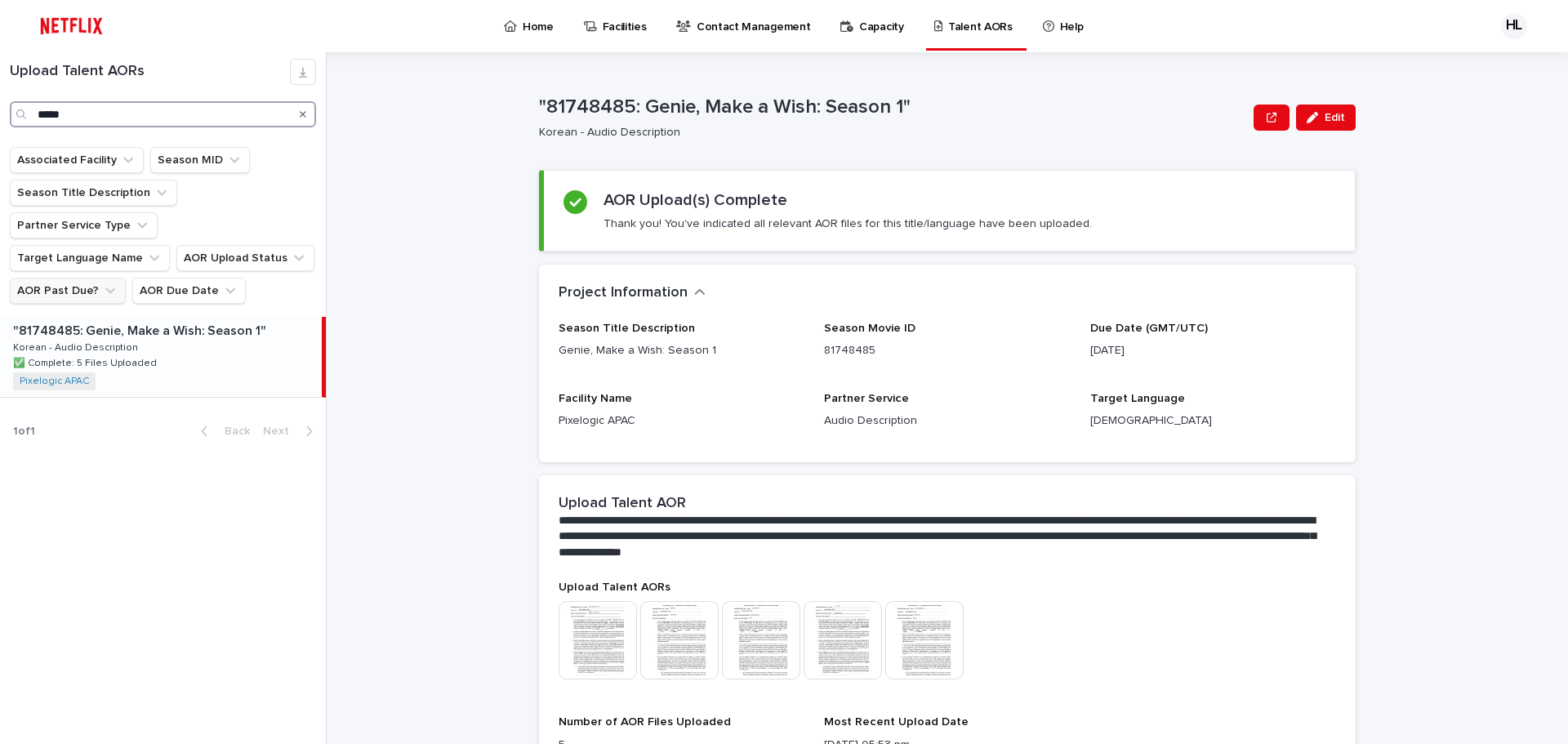 click on "*****" at bounding box center (163, 114) 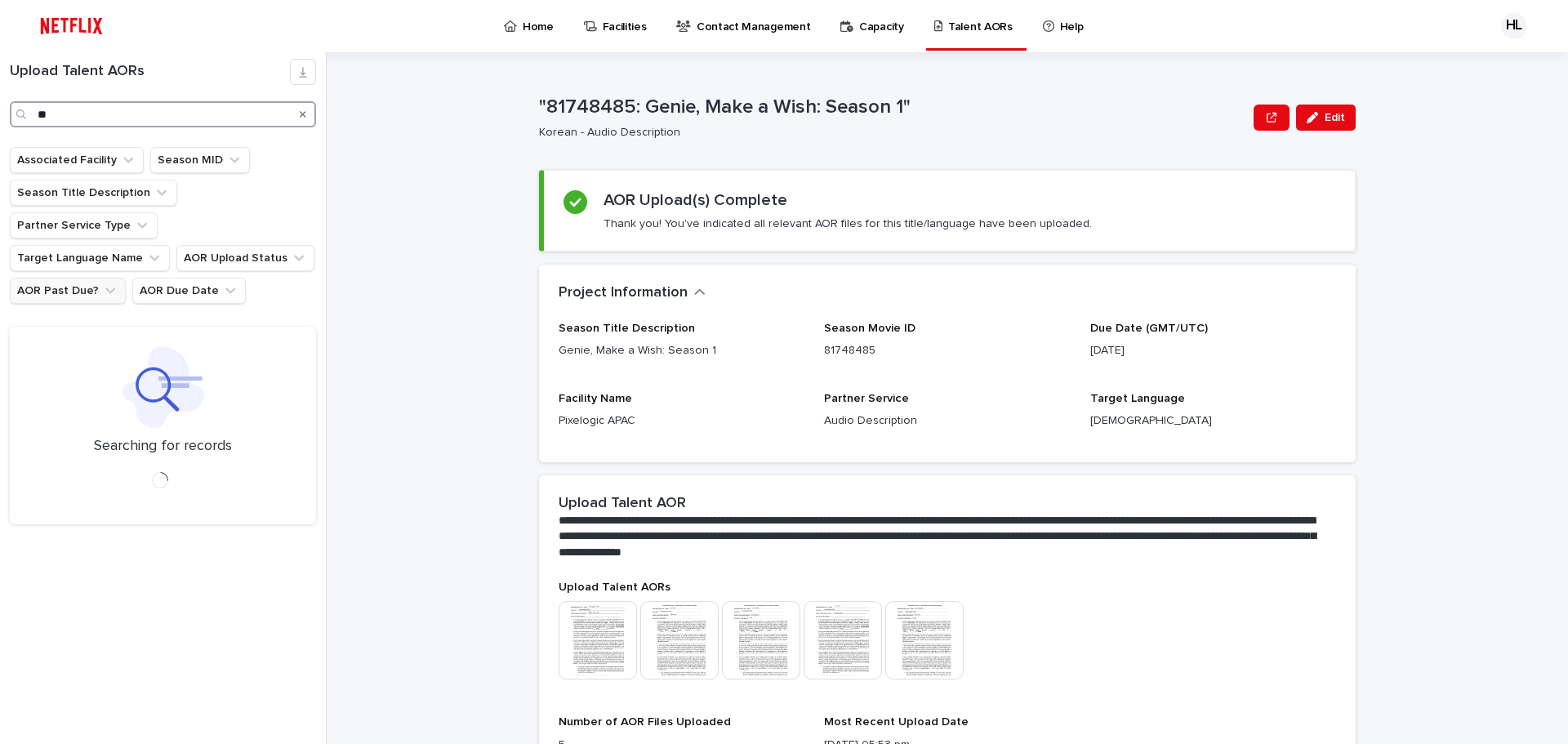 type on "*" 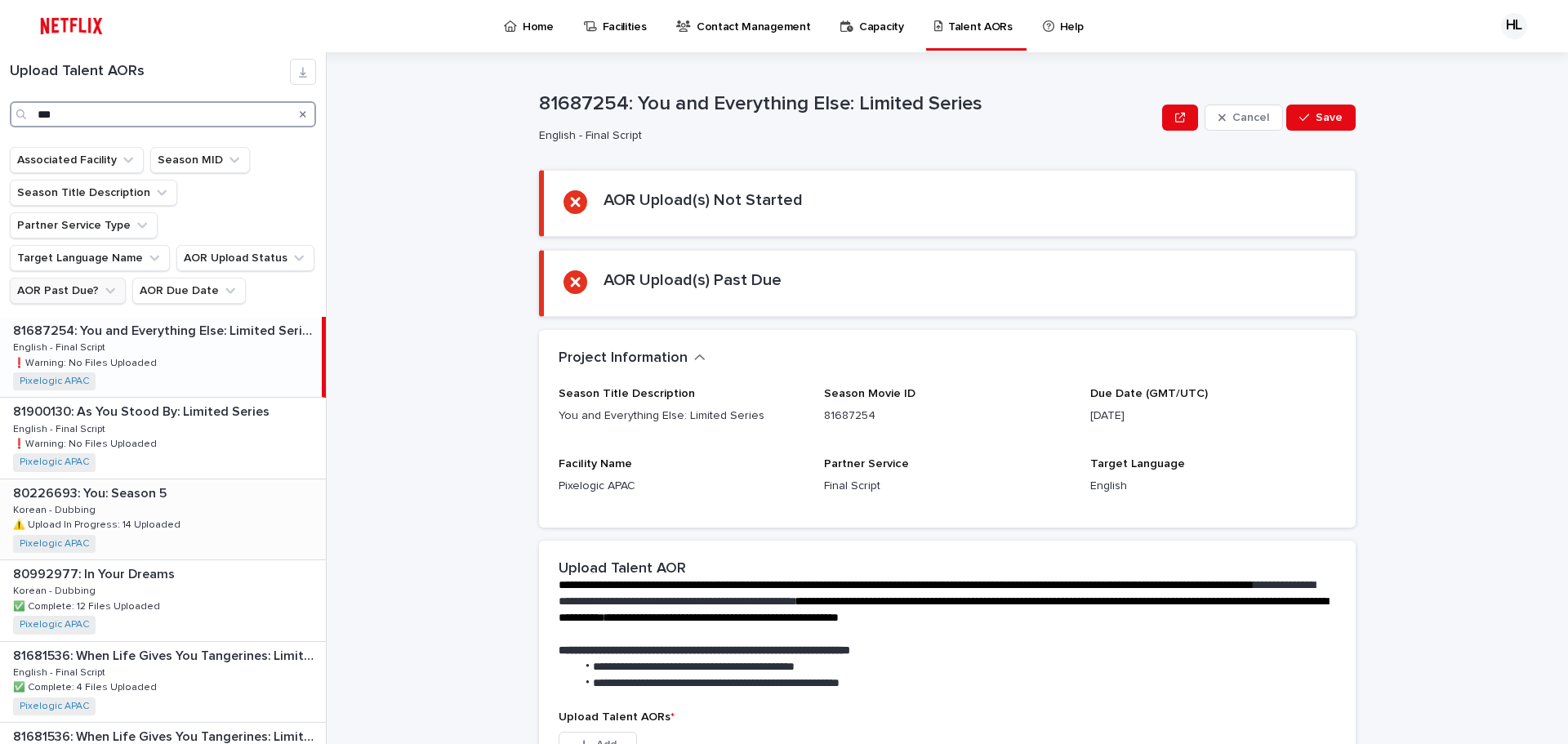 type on "***" 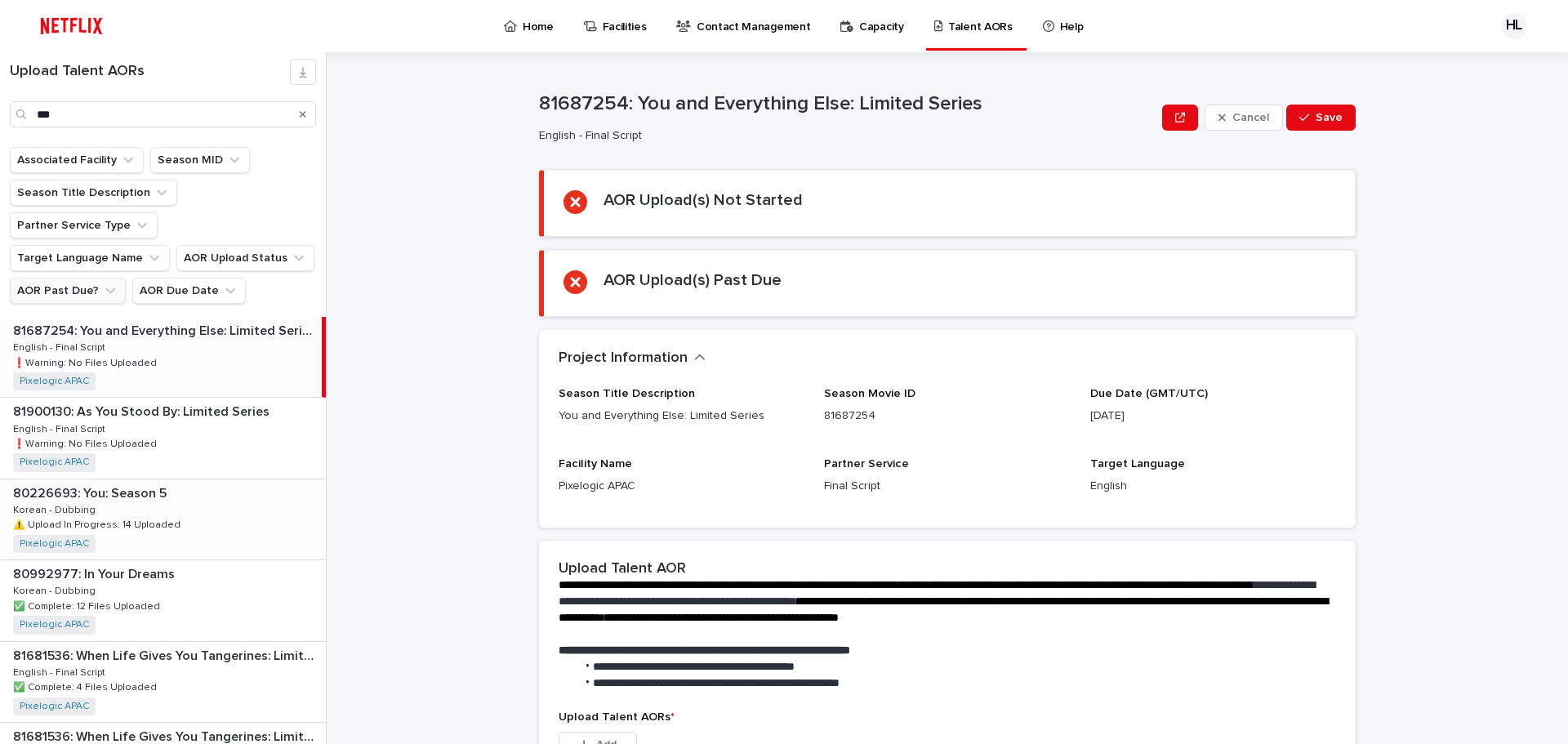 click on "80226693: You: Season 5 80226693: You: Season 5   Korean - Dubbing Korean - Dubbing   ⚠️ Upload In Progress: 14 Uploaded ⚠️ Upload In Progress: 14 Uploaded   Pixelogic APAC   + 0" at bounding box center (163, 519) 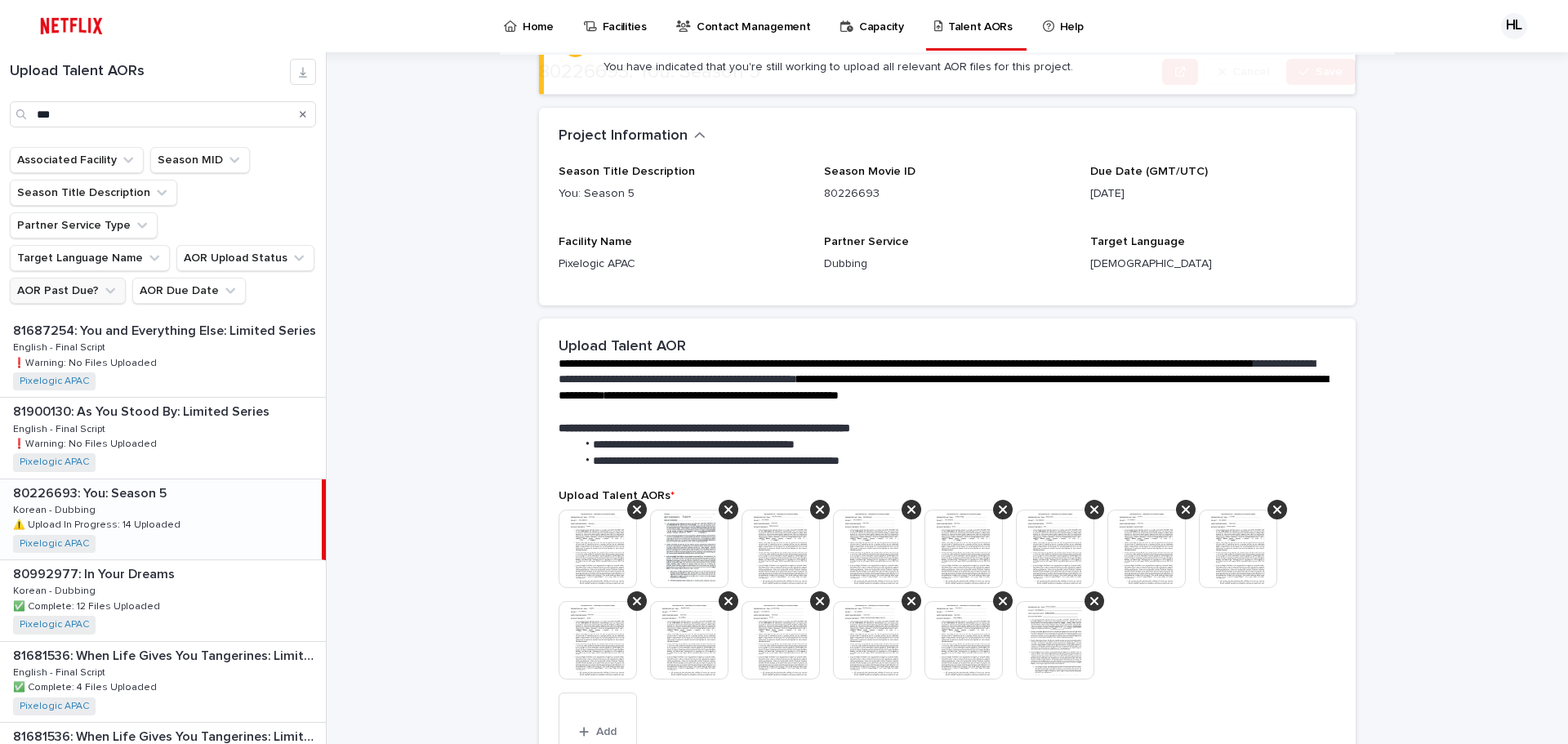 scroll, scrollTop: 163, scrollLeft: 0, axis: vertical 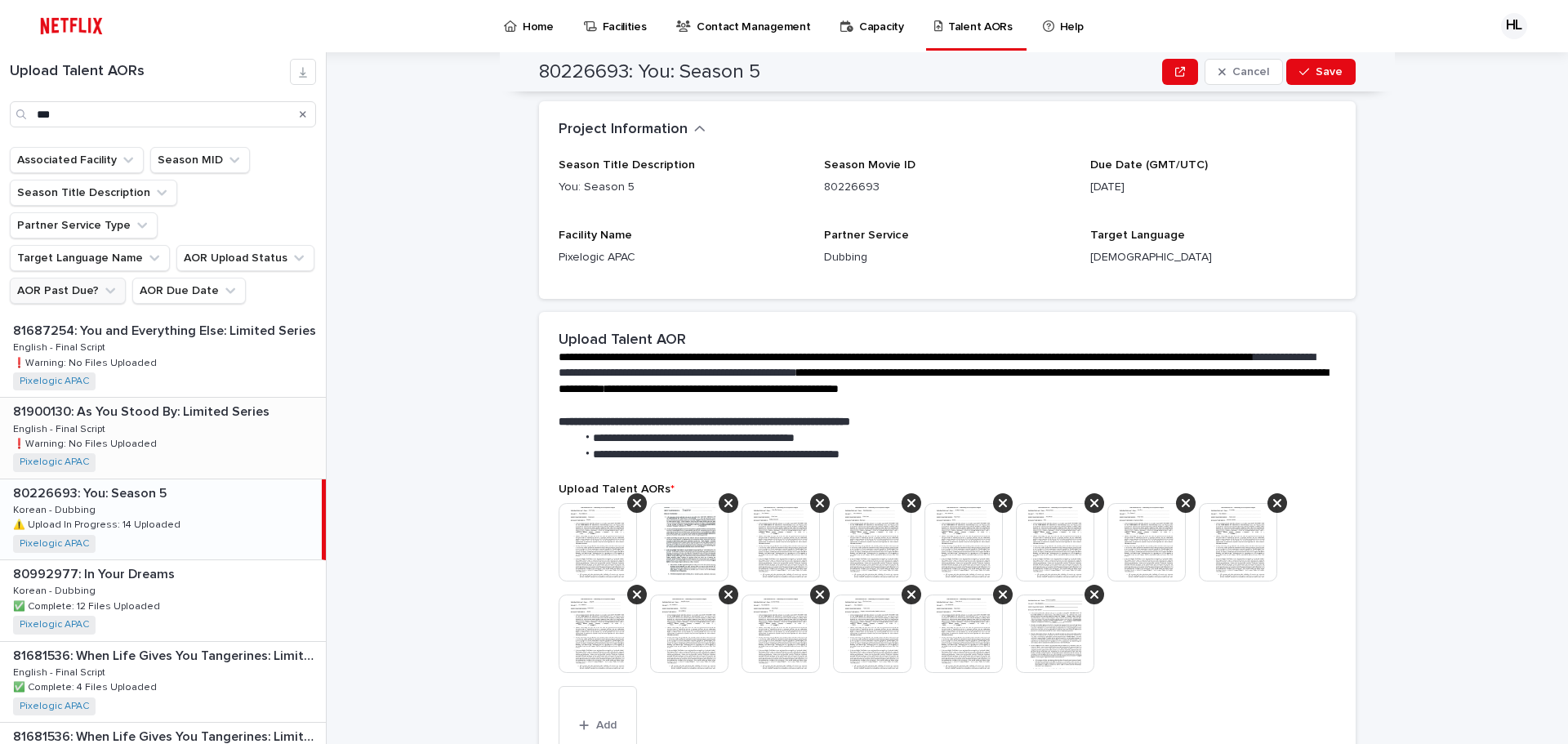 click on "81900130: As You Stood By: Limited Series 81900130: As You Stood By: Limited Series   English - Final Script English - Final Script   ❗️Warning: No Files Uploaded ❗️Warning: No Files Uploaded   Pixelogic APAC   + 0" at bounding box center [163, 438] 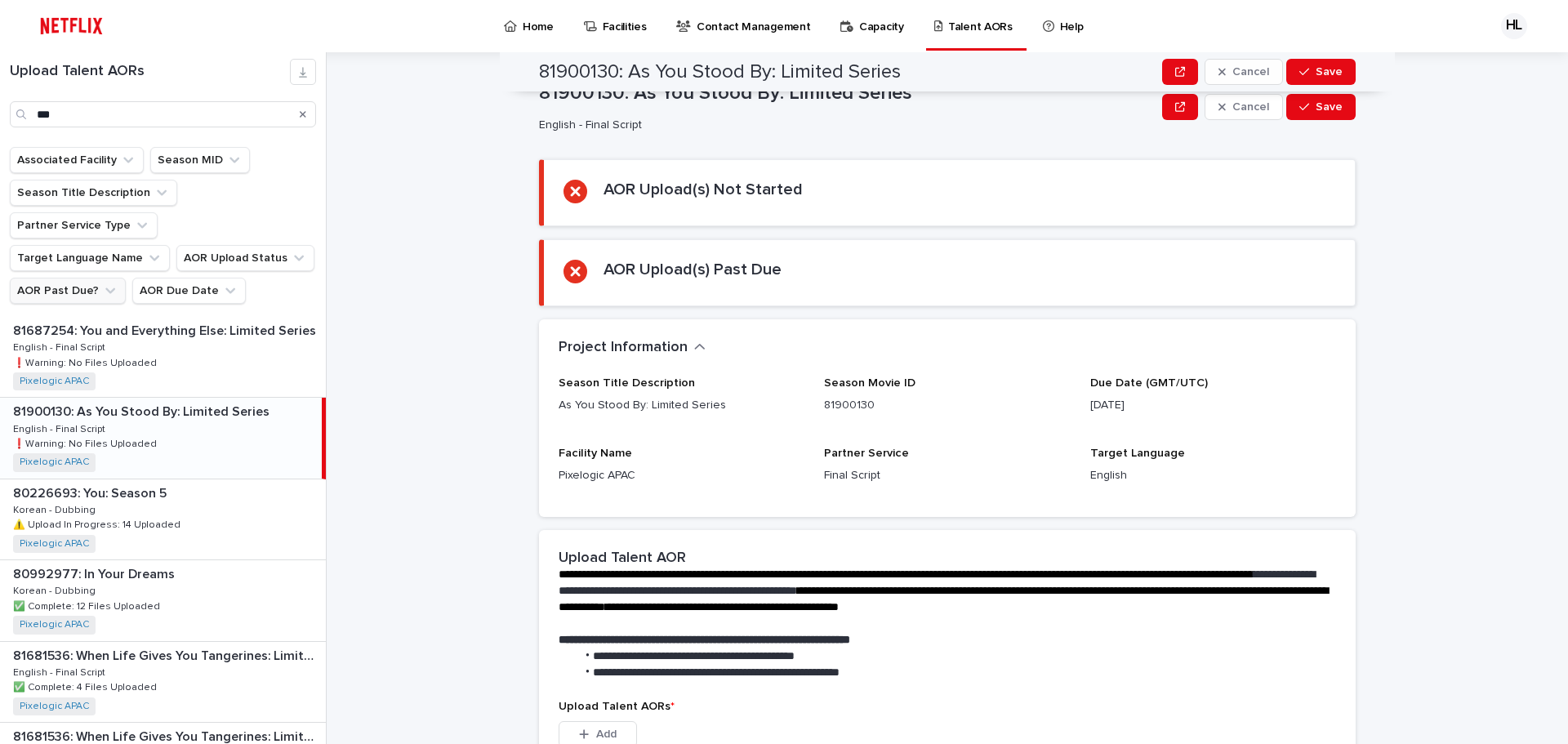 scroll, scrollTop: 0, scrollLeft: 0, axis: both 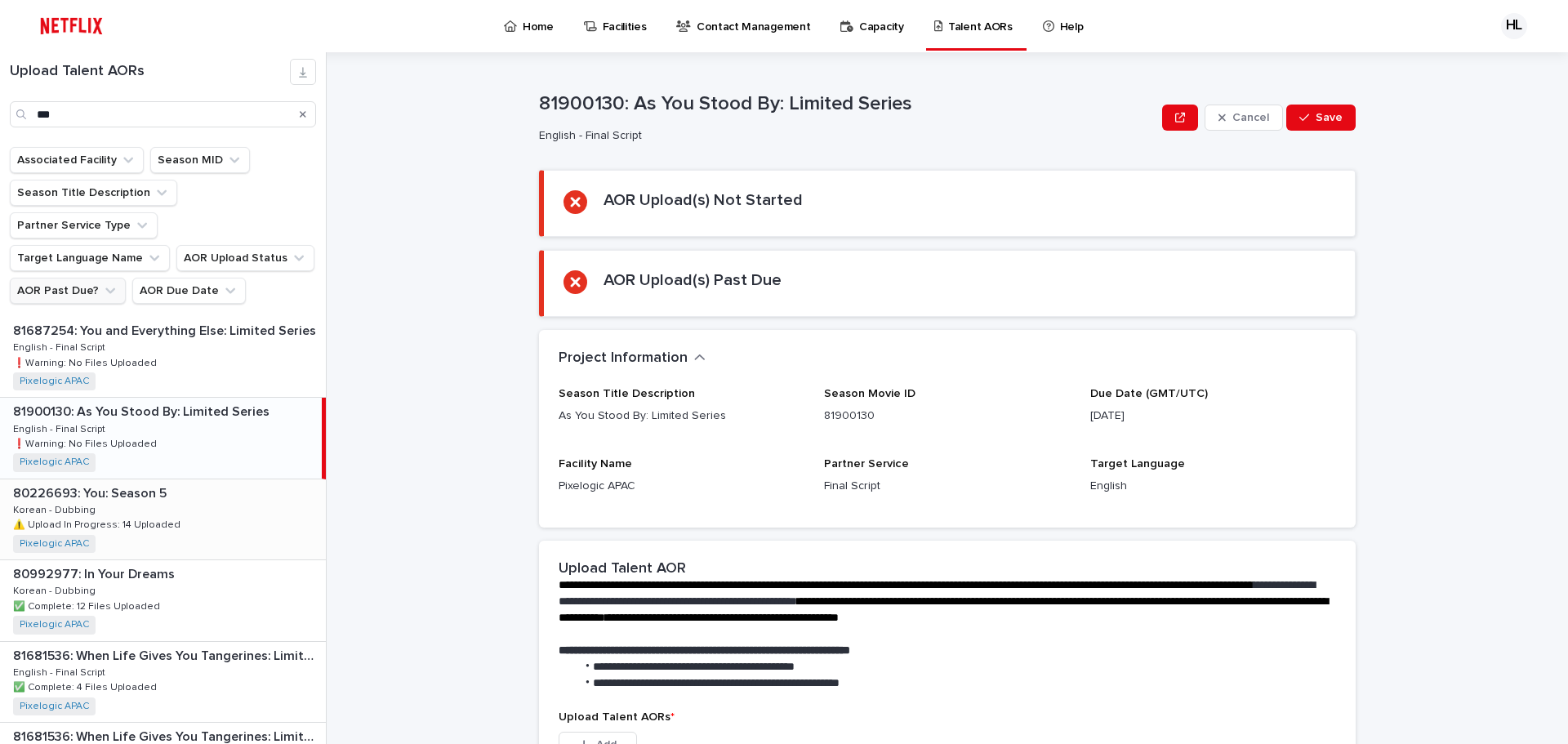 click on "80226693: You: Season 5 80226693: You: Season 5   Korean - Dubbing Korean - Dubbing   ⚠️ Upload In Progress: 14 Uploaded ⚠️ Upload In Progress: 14 Uploaded   Pixelogic APAC   + 0" at bounding box center [163, 519] 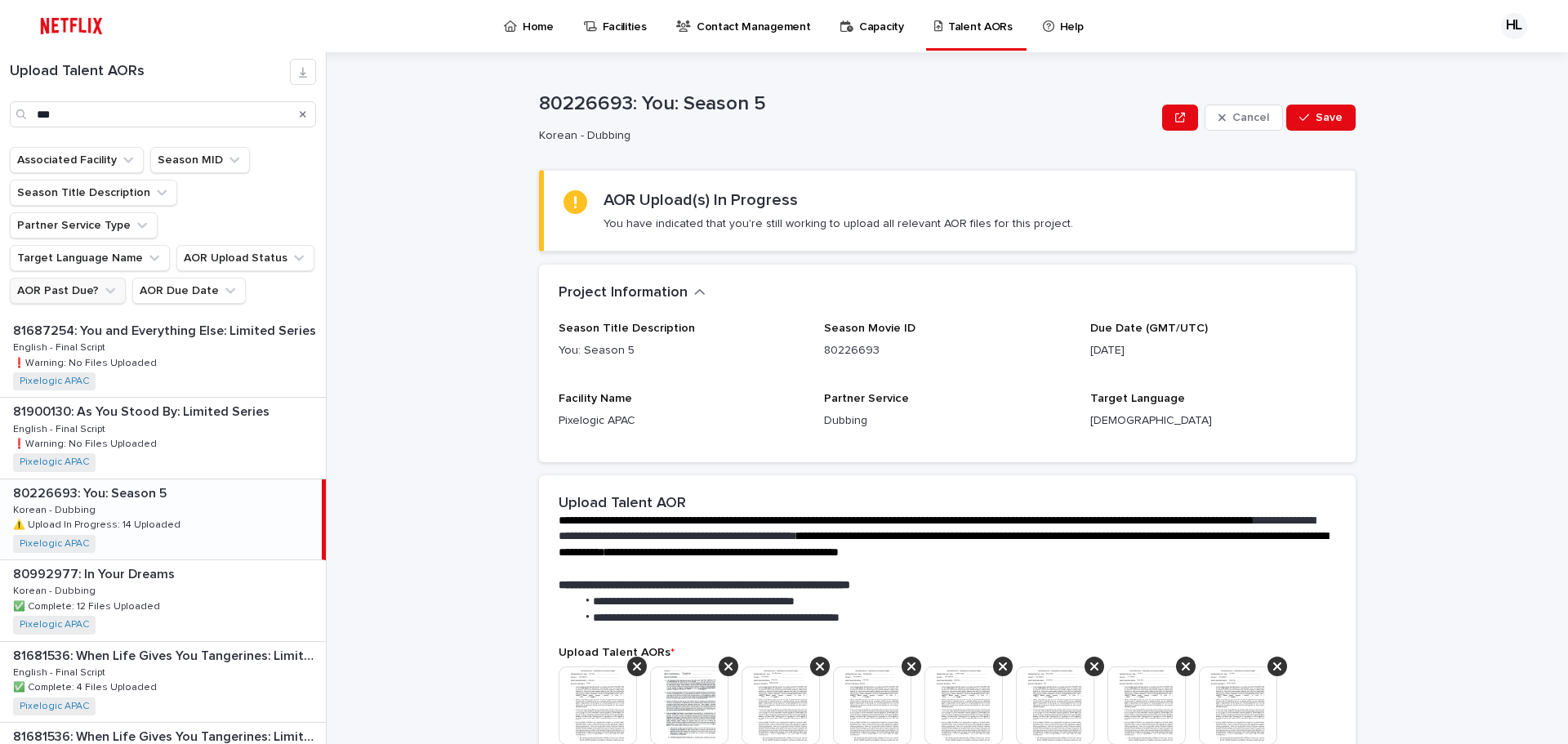 click on "80226693: You: Season 5 80226693: You: Season 5   Korean - Dubbing Korean - Dubbing   ⚠️ Upload In Progress: 14 Uploaded ⚠️ Upload In Progress: 14 Uploaded   Pixelogic APAC   + 0" at bounding box center [161, 519] 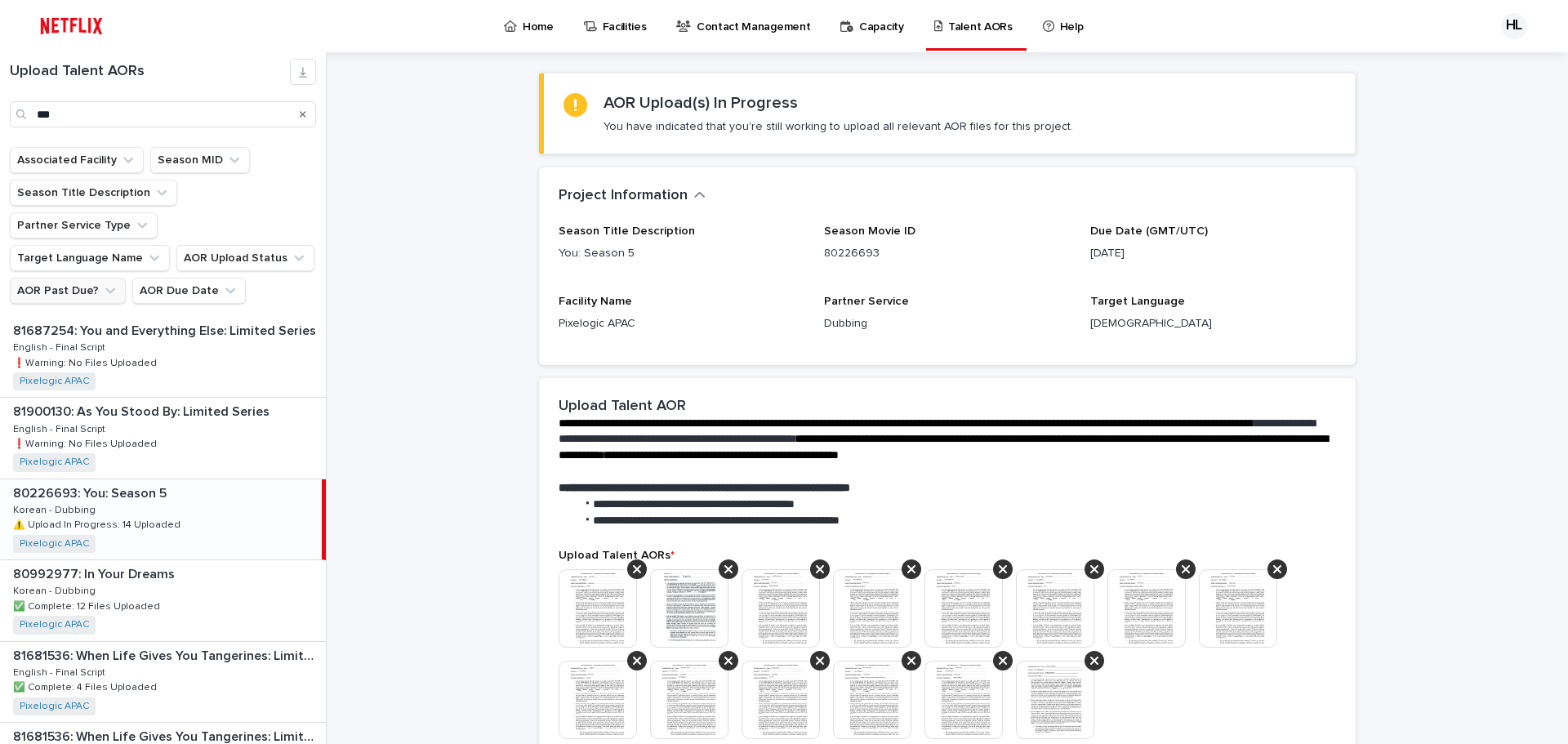 scroll, scrollTop: 245, scrollLeft: 0, axis: vertical 